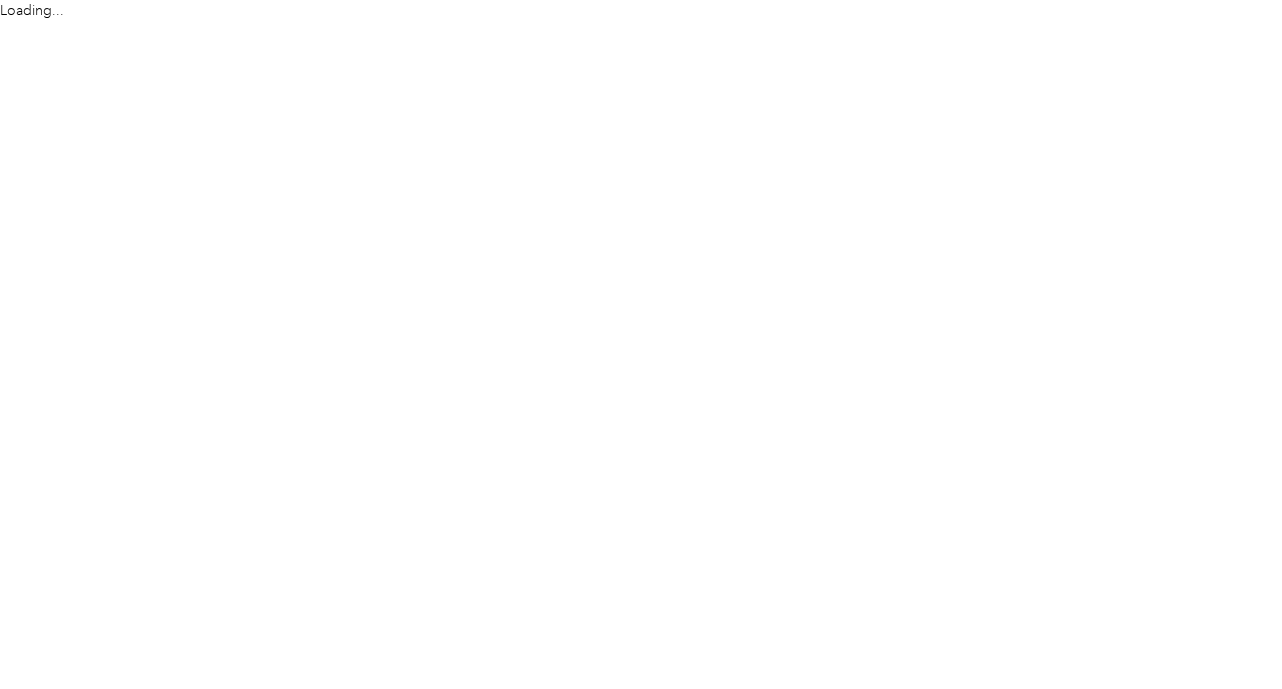 scroll, scrollTop: 0, scrollLeft: 0, axis: both 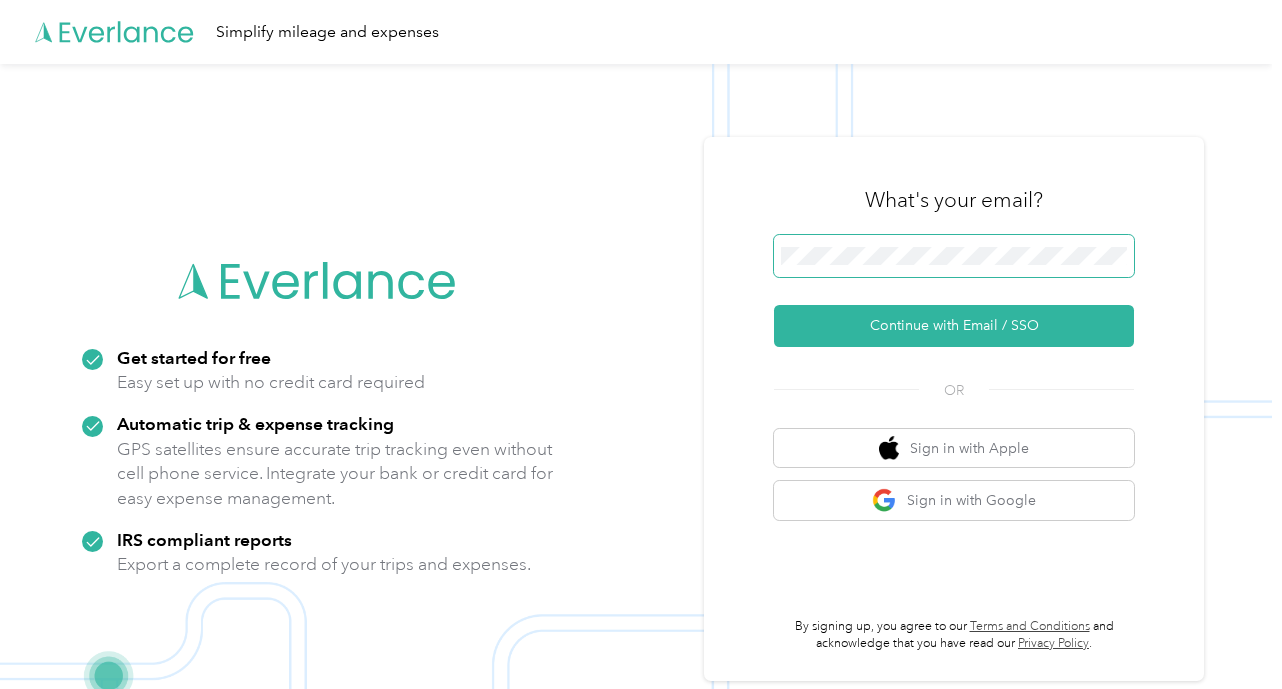 click at bounding box center [954, 256] 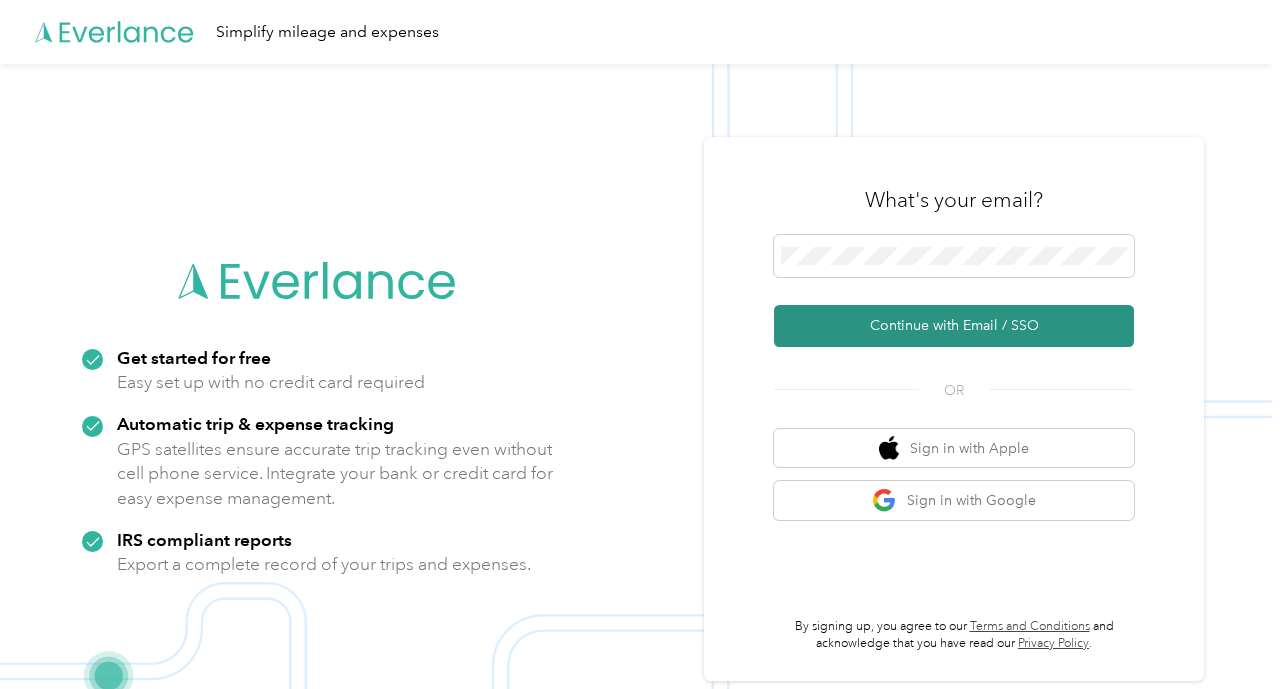 click on "Continue with Email / SSO" at bounding box center [954, 326] 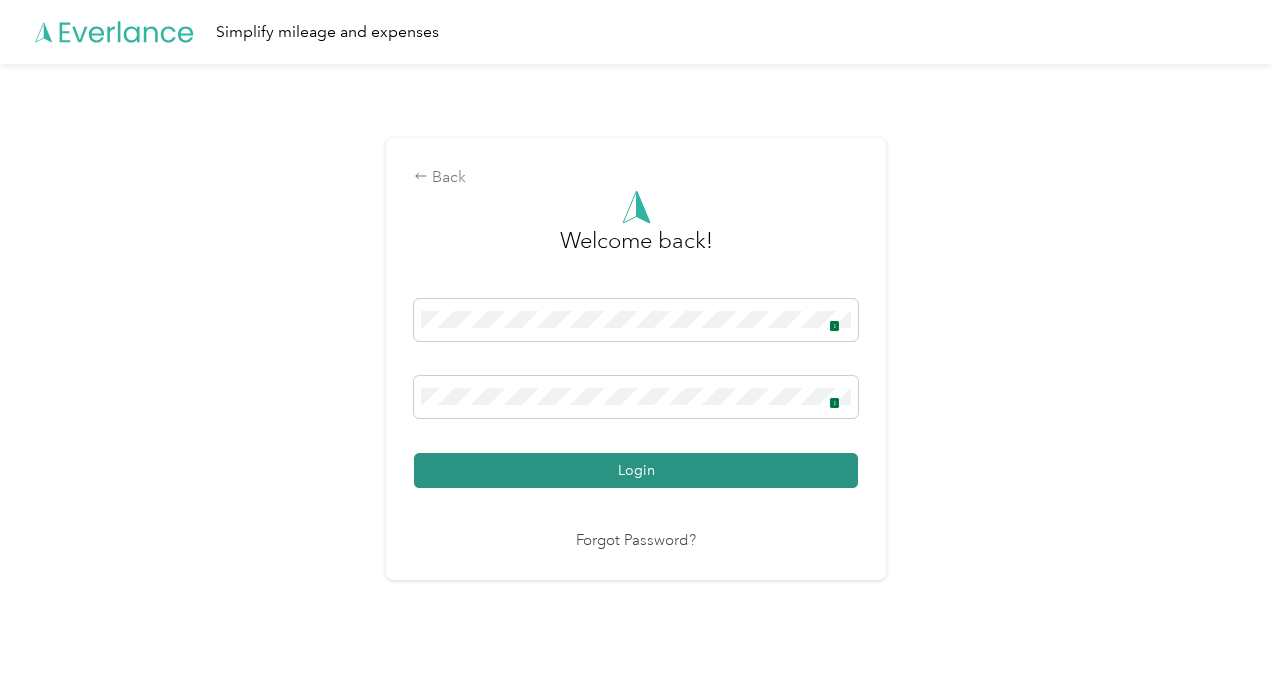 click on "Login" at bounding box center (636, 470) 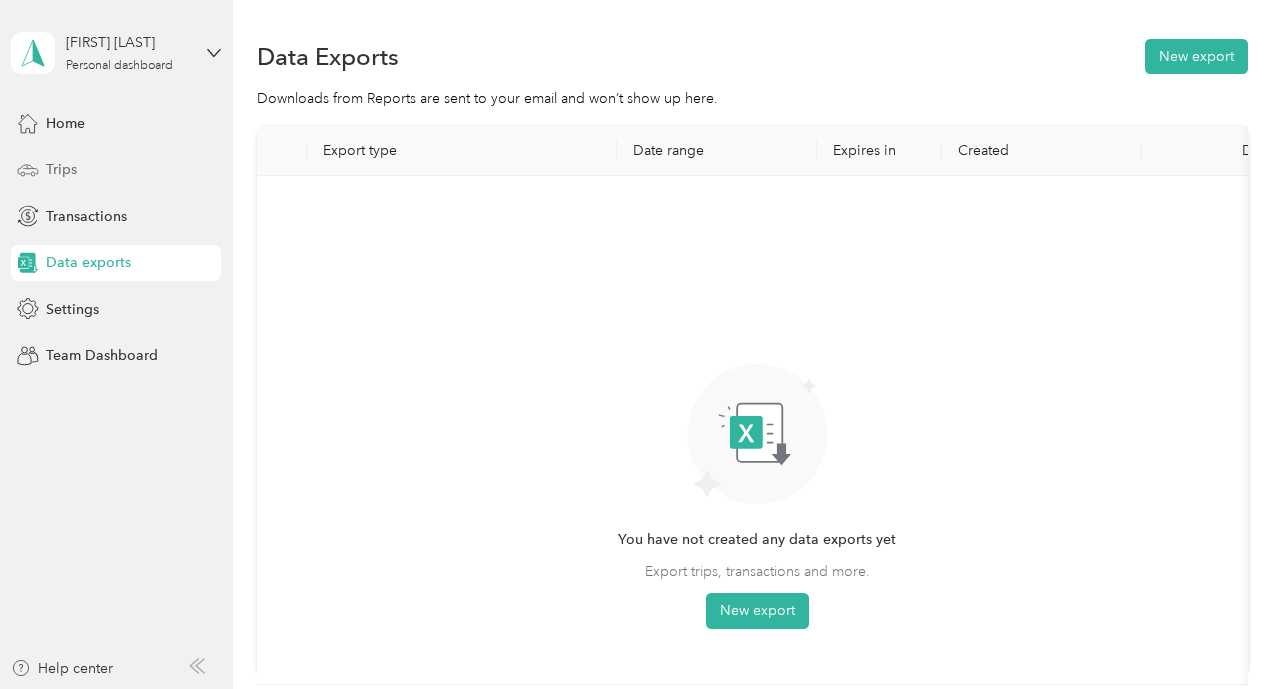 click on "Trips" at bounding box center [61, 169] 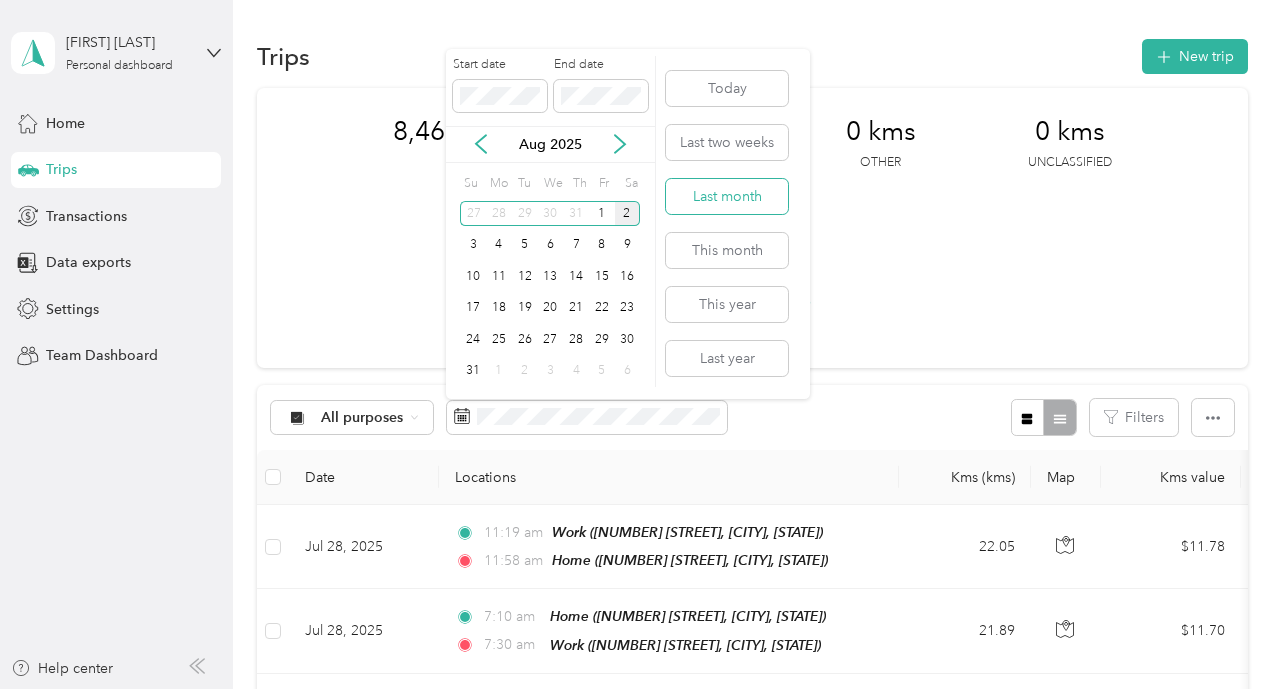 click on "Last month" at bounding box center [727, 196] 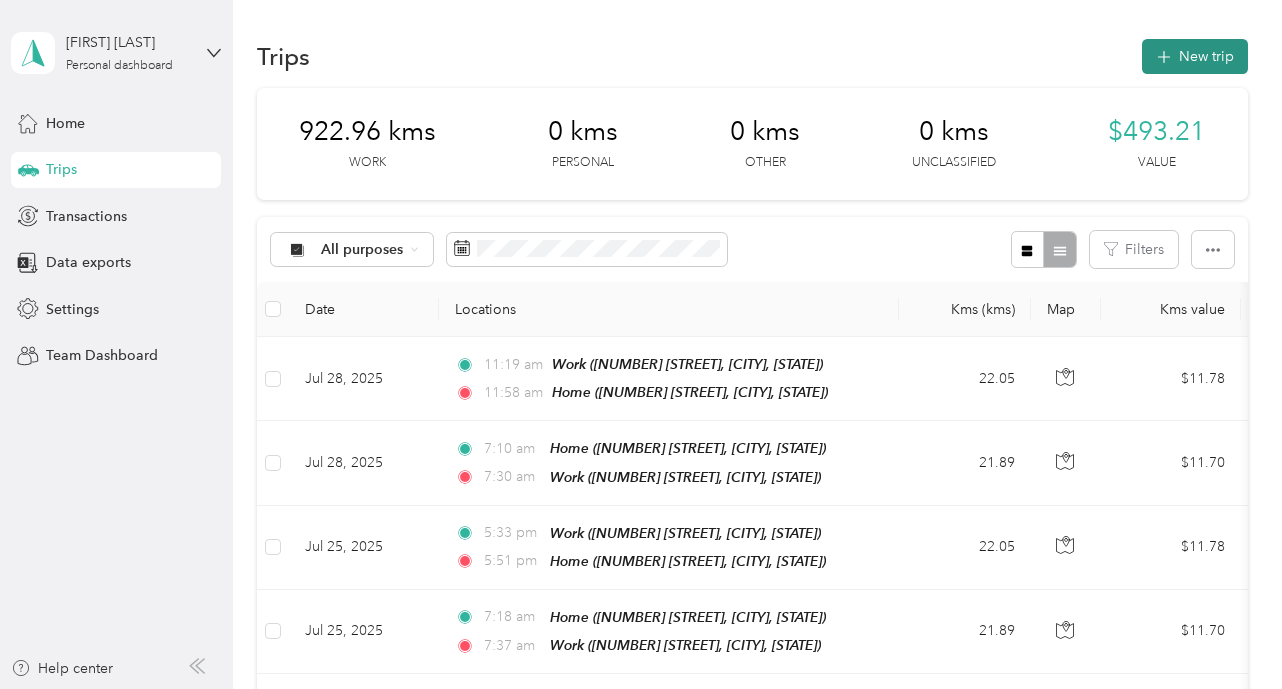 click on "New trip" at bounding box center (1195, 56) 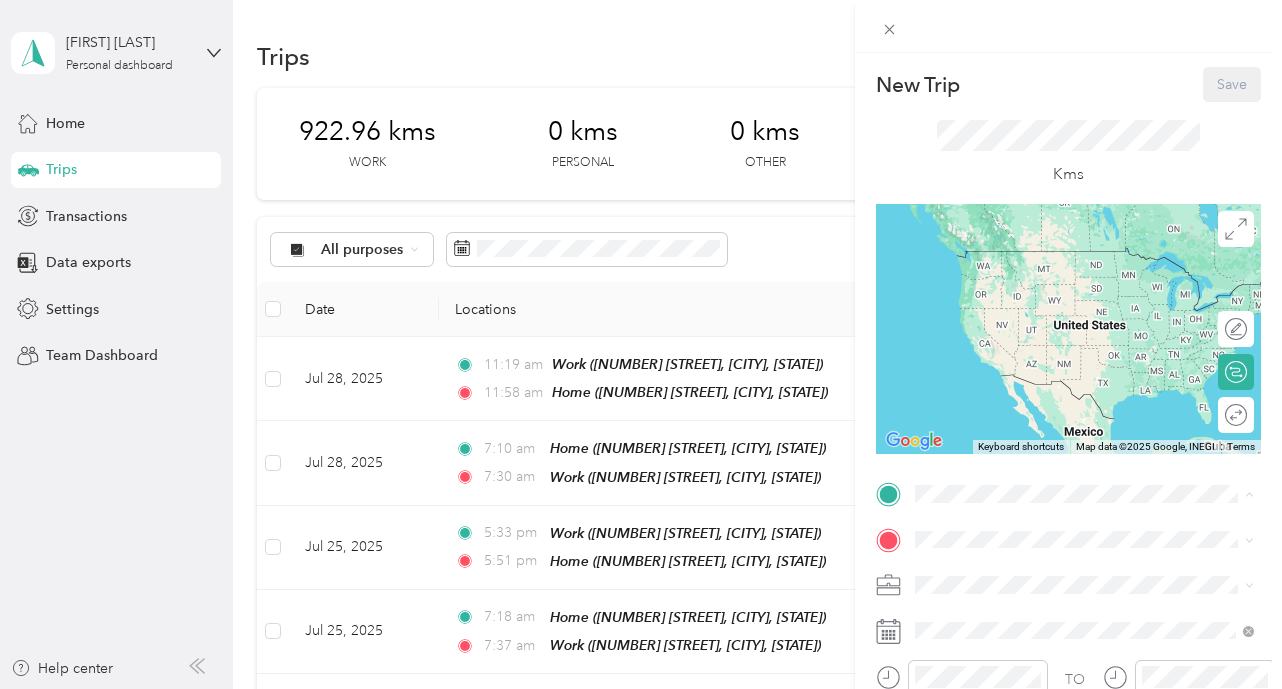 click on "Home" at bounding box center (971, 573) 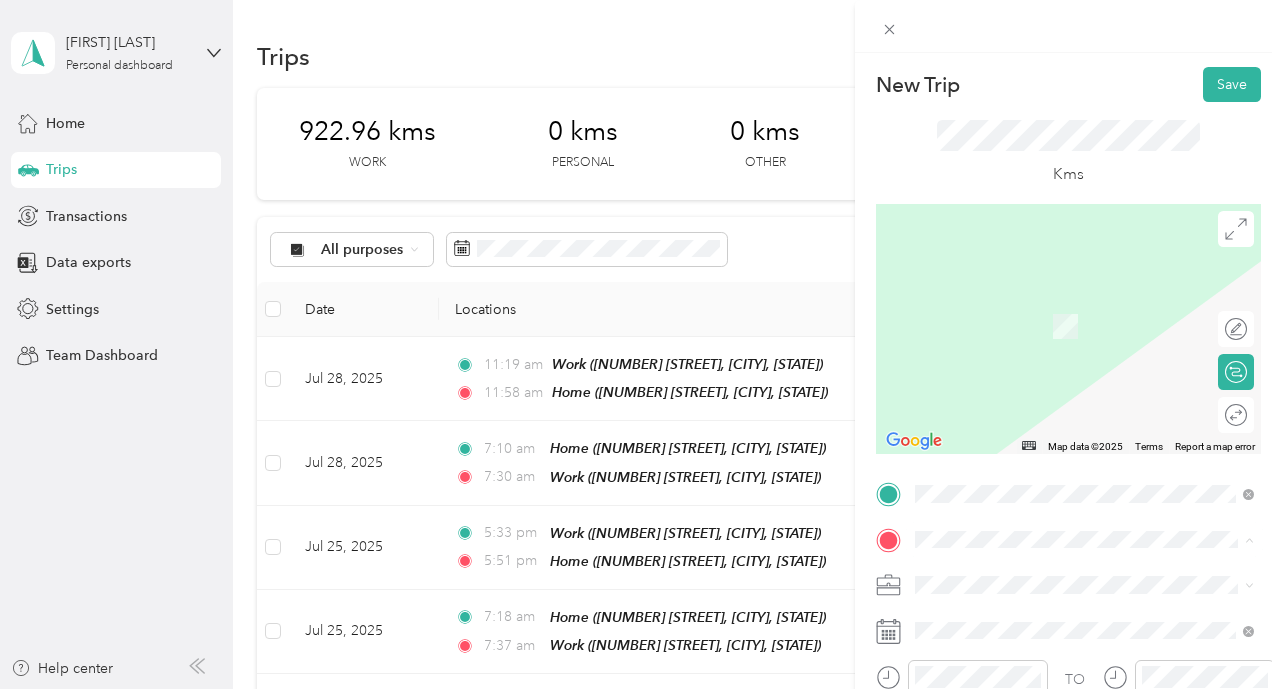 click on "Work [NUMBER] [STREET], [CITY], [STATE], [COUNTRY]" at bounding box center (1099, 521) 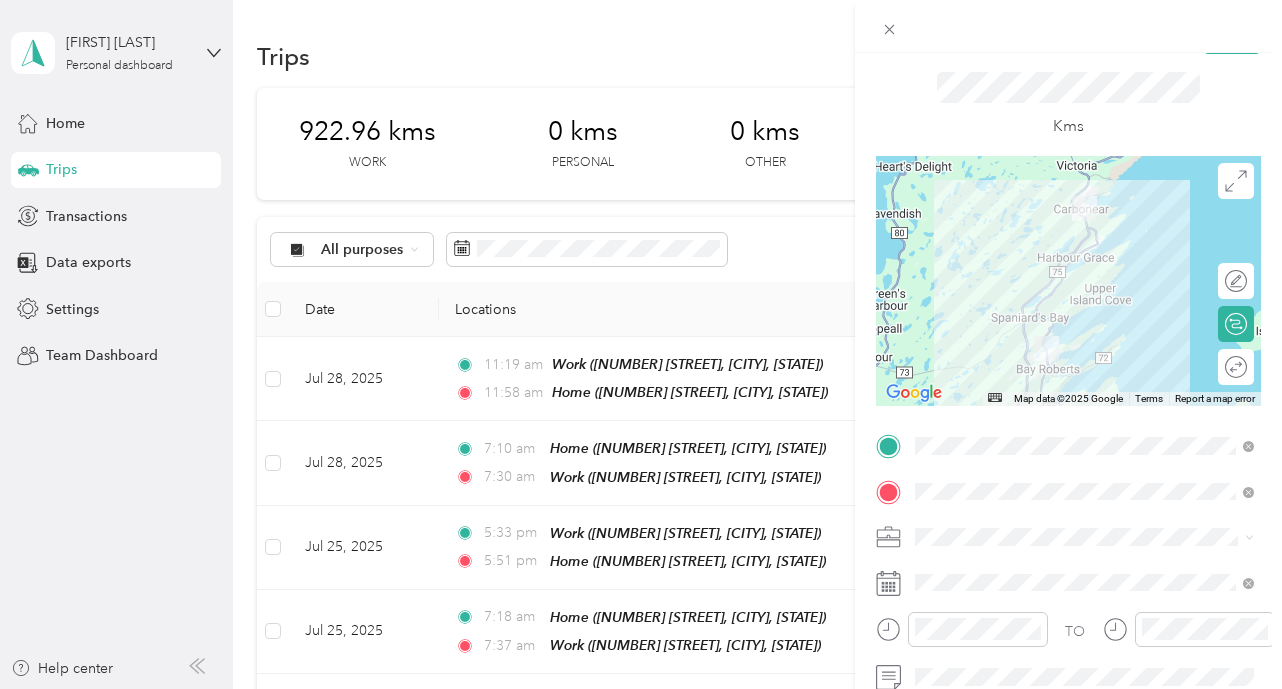 scroll, scrollTop: 46, scrollLeft: 0, axis: vertical 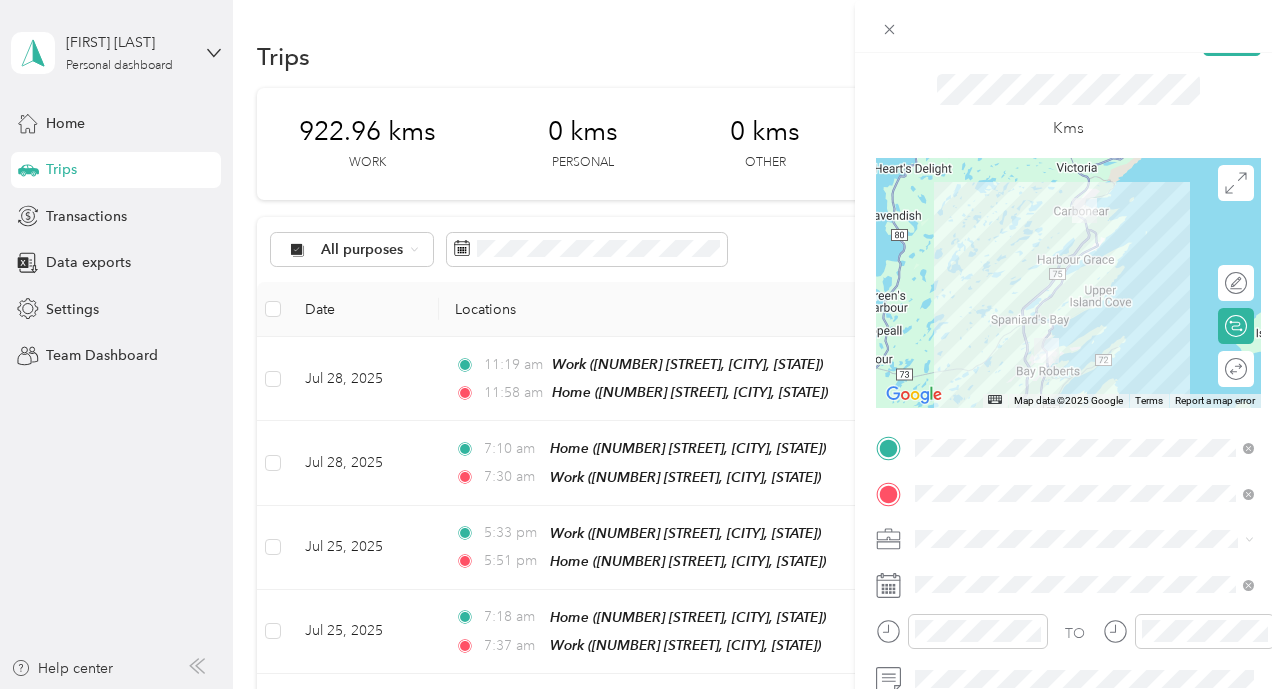 click on "Work" at bounding box center [1084, 291] 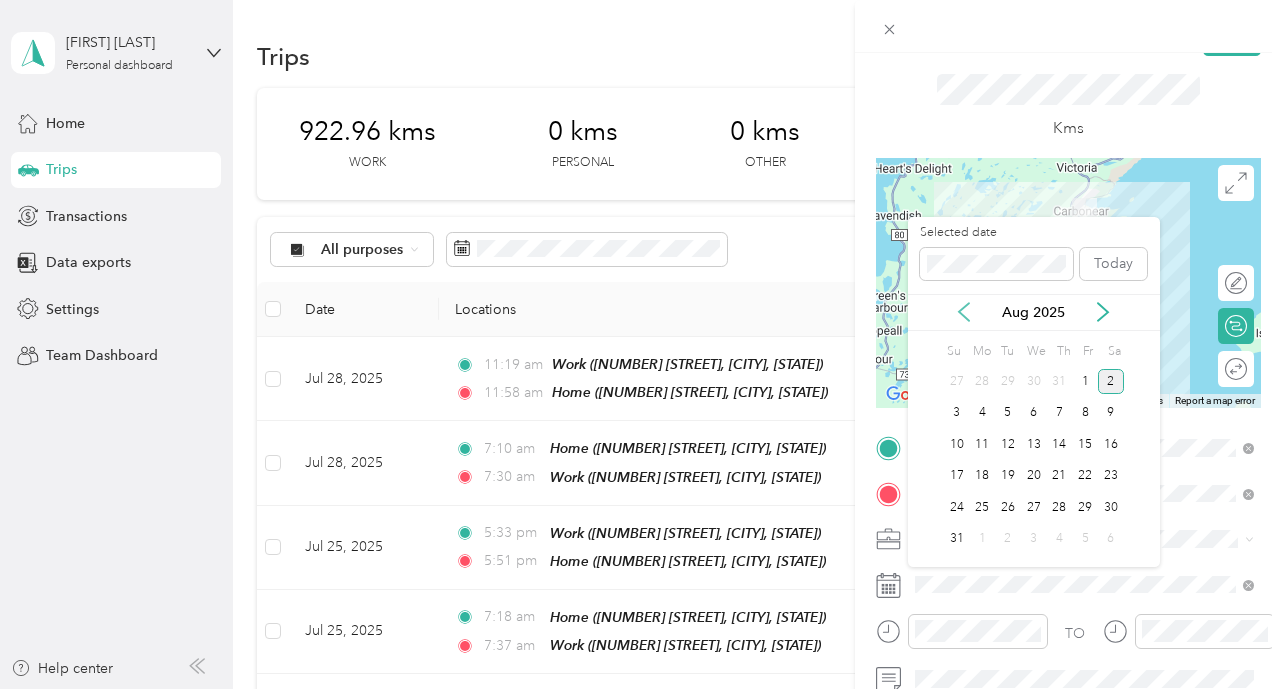 click 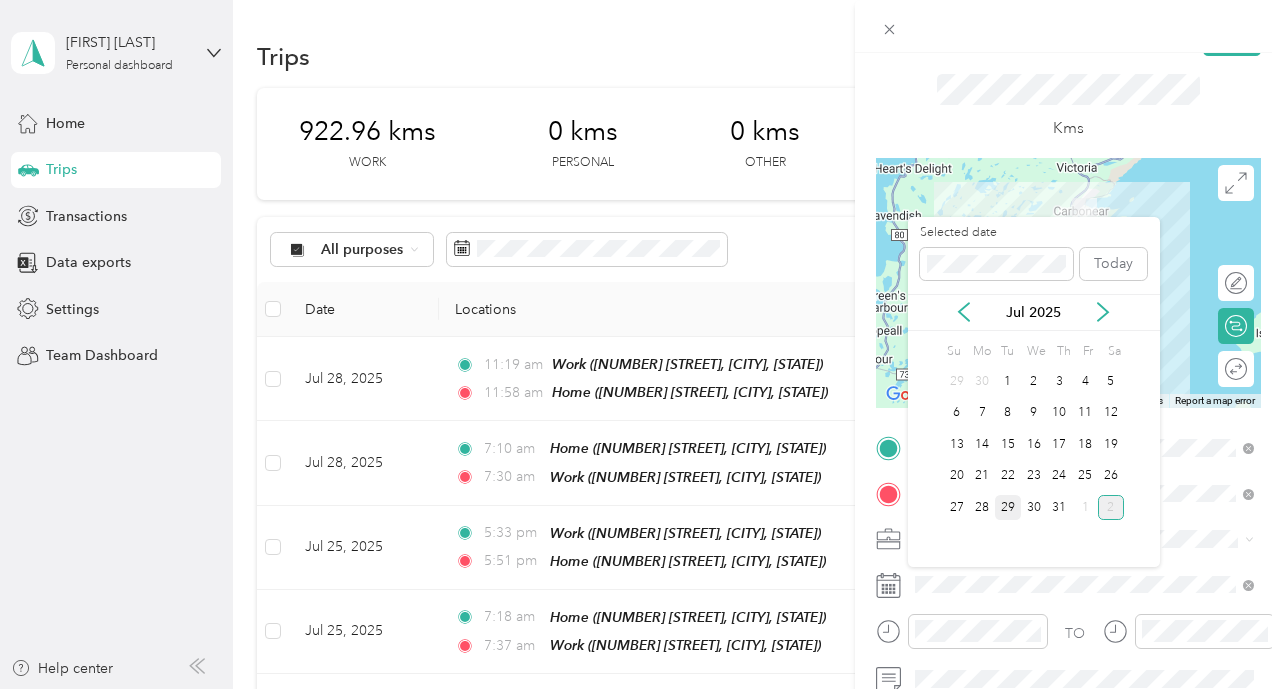 click on "29" at bounding box center (1008, 507) 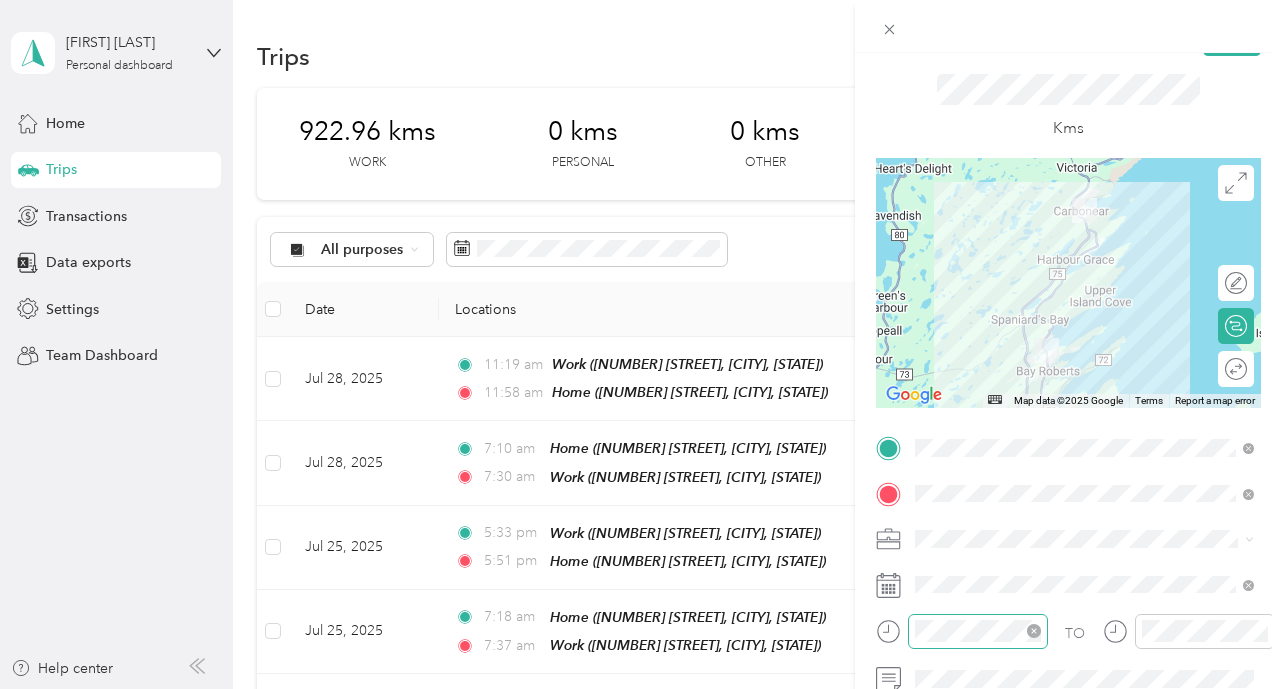 click at bounding box center (978, 631) 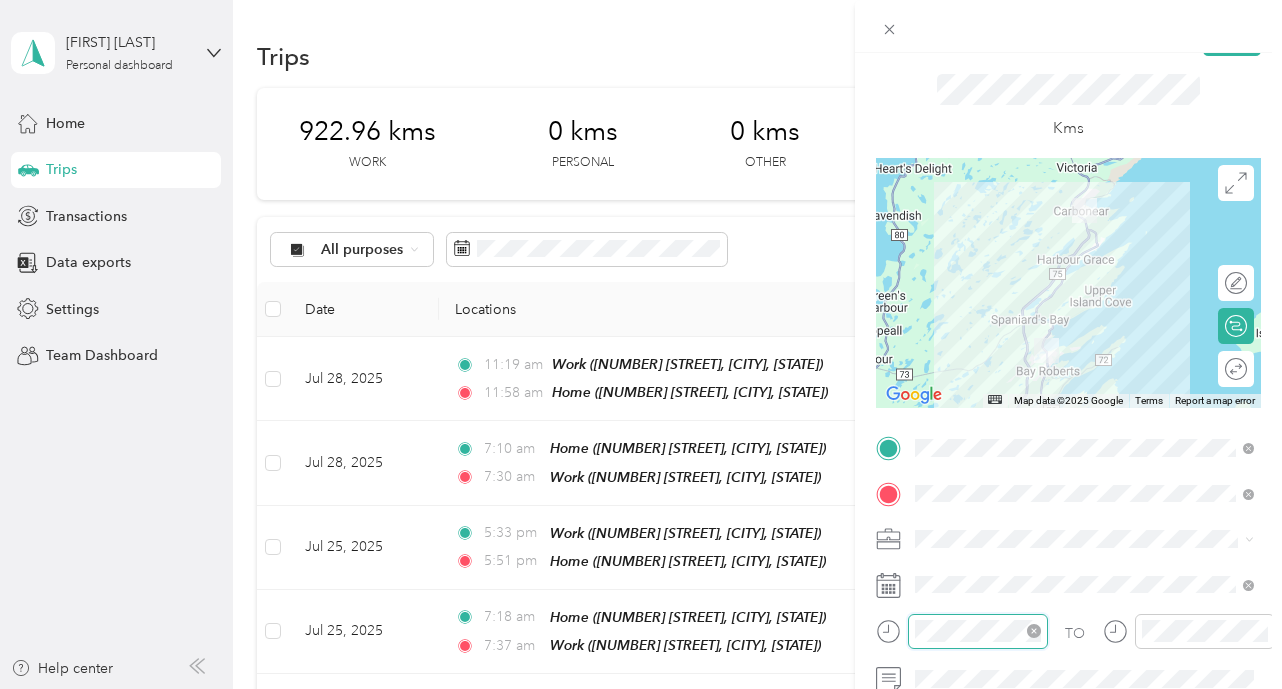 scroll, scrollTop: 120, scrollLeft: 0, axis: vertical 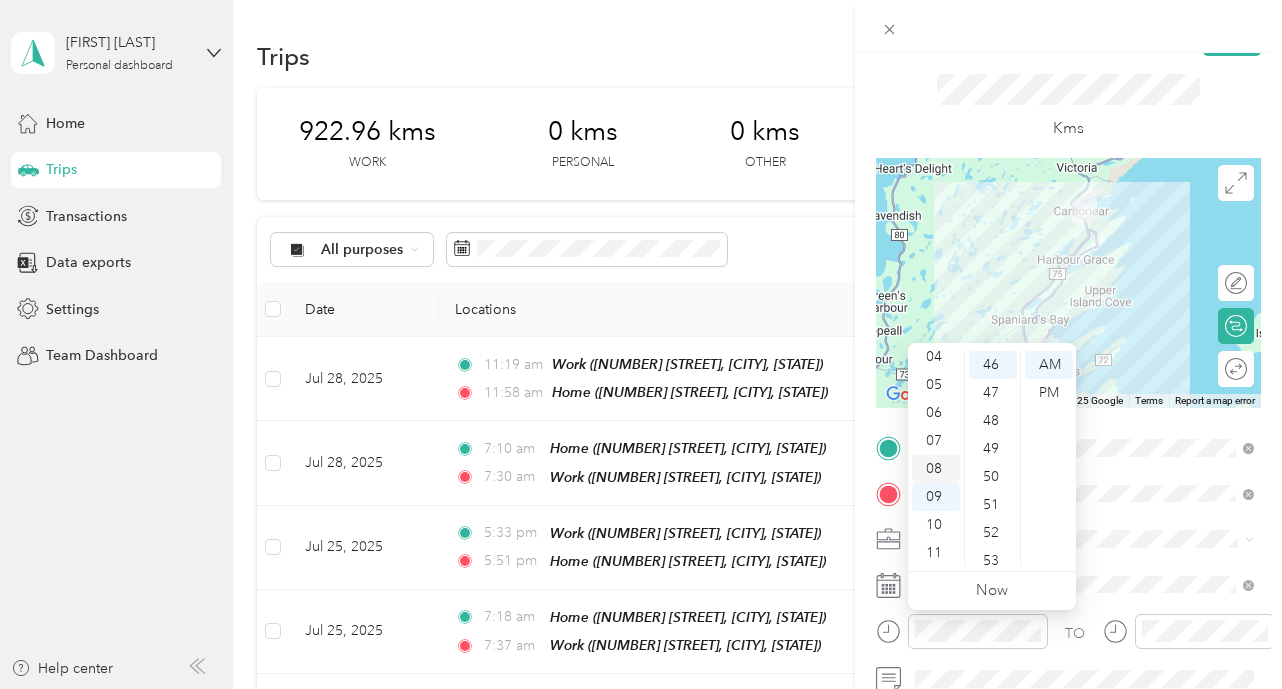 click on "08" at bounding box center [936, 469] 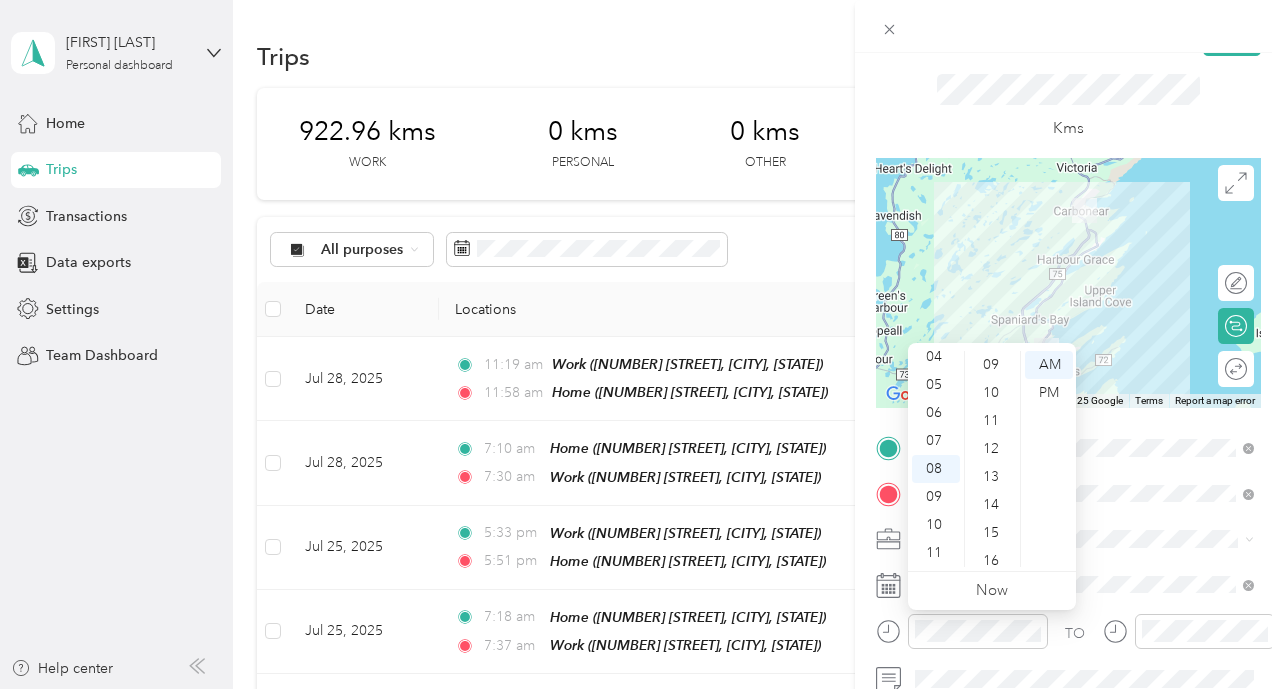 scroll, scrollTop: 0, scrollLeft: 0, axis: both 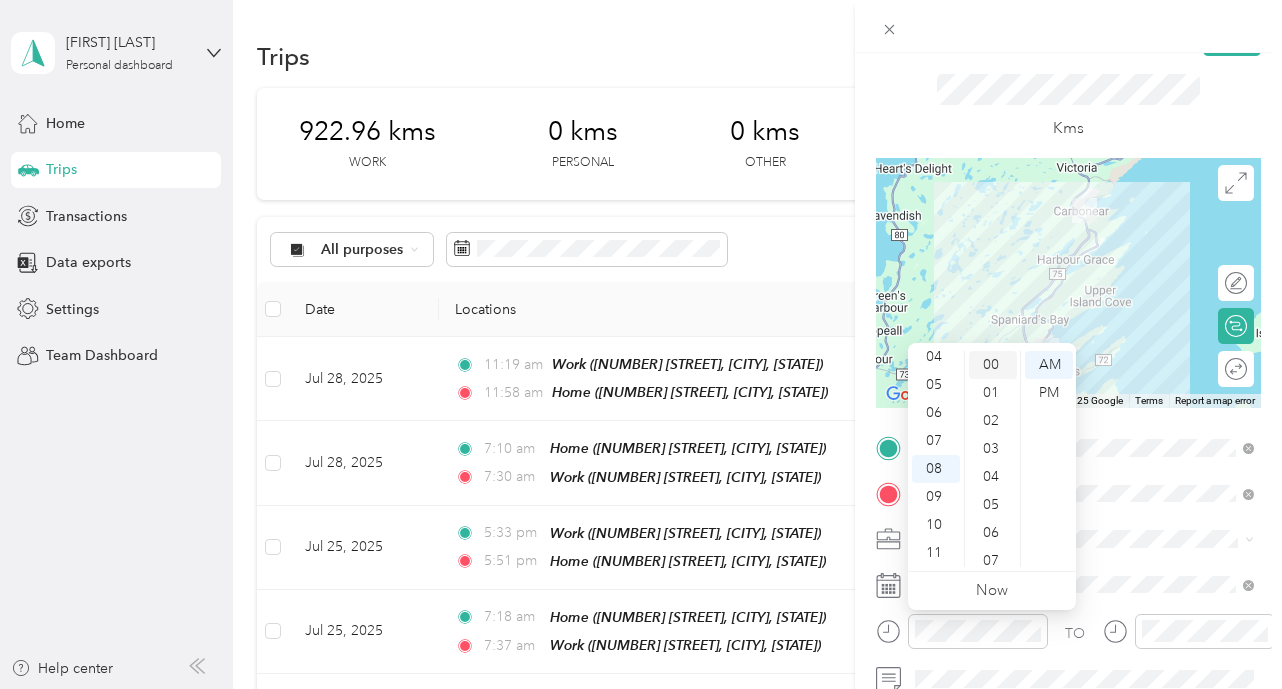 click on "00" at bounding box center (993, 365) 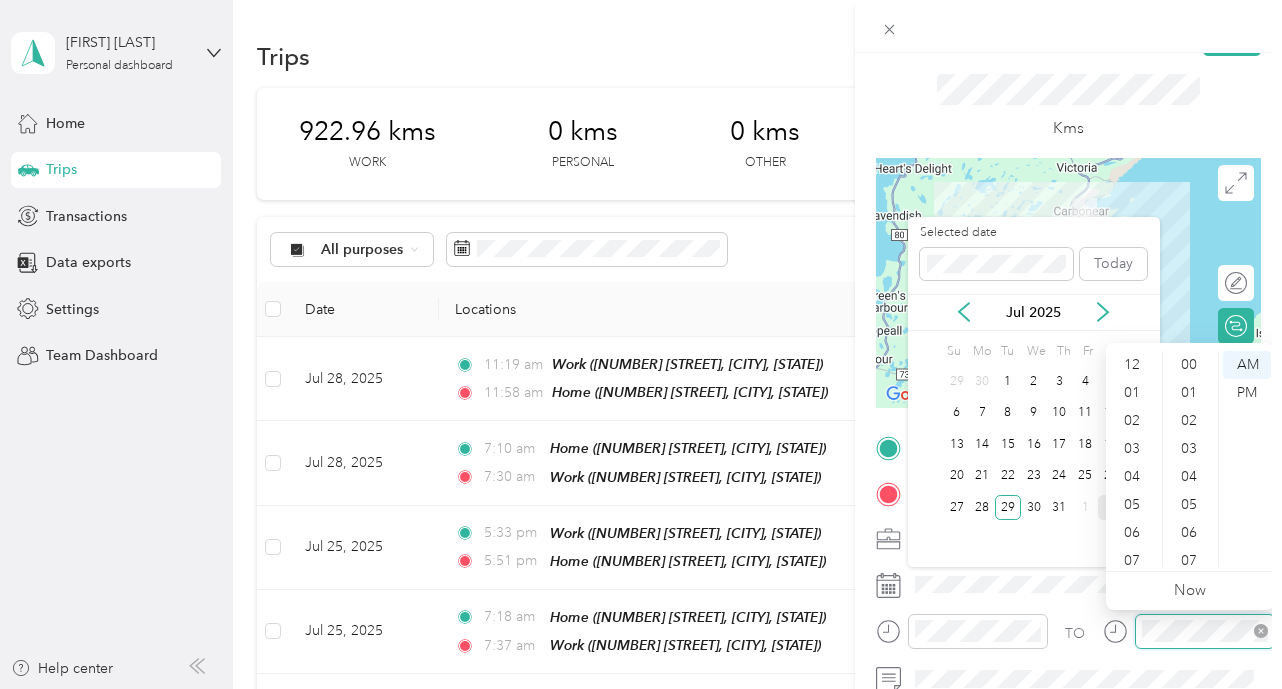scroll, scrollTop: 1286, scrollLeft: 0, axis: vertical 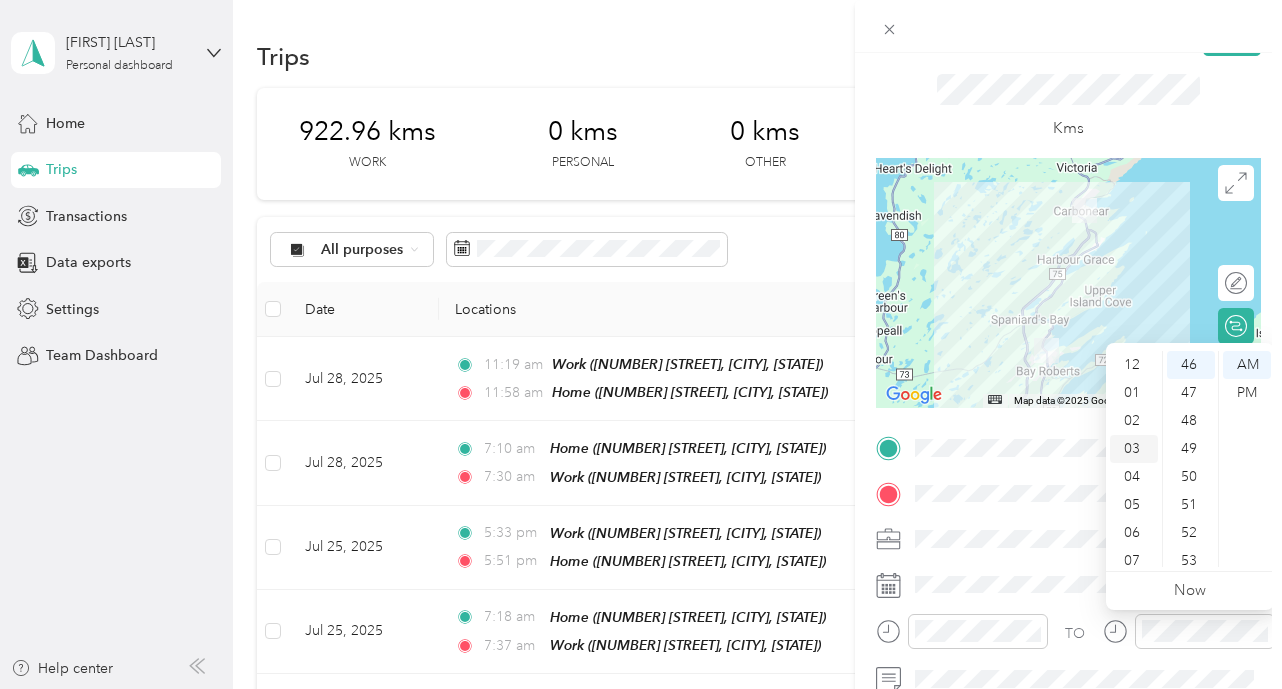click on "03" at bounding box center (1134, 449) 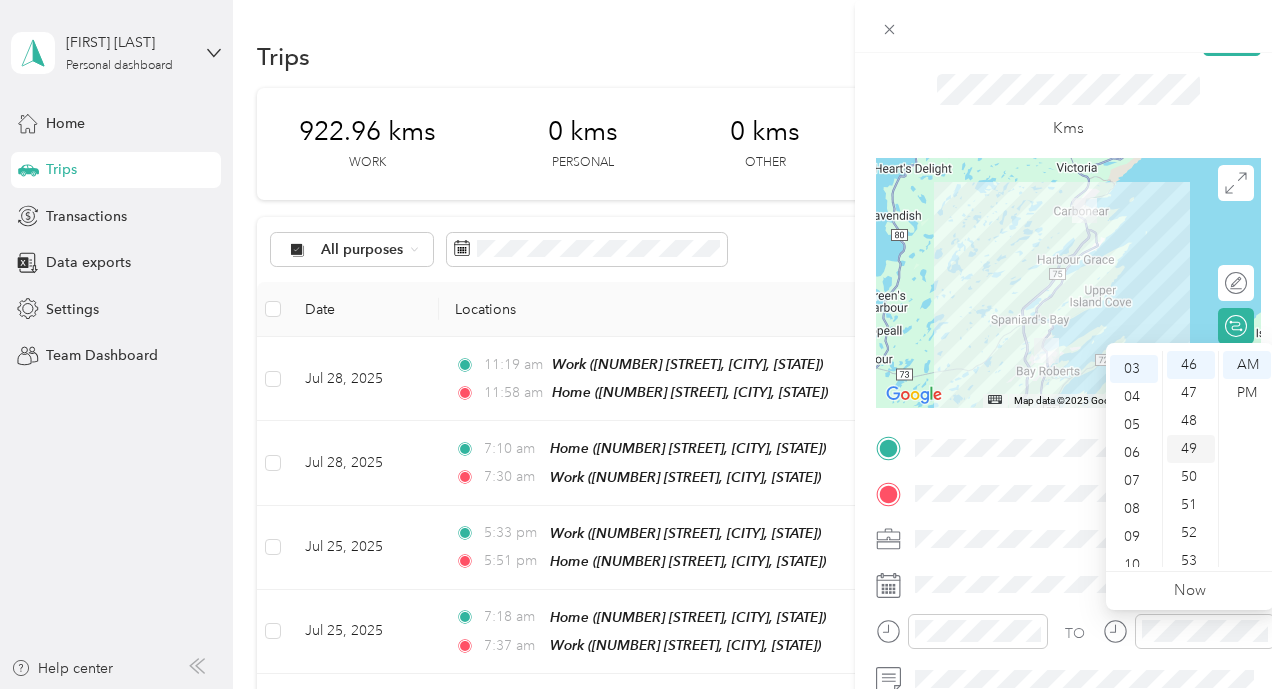 scroll, scrollTop: 84, scrollLeft: 0, axis: vertical 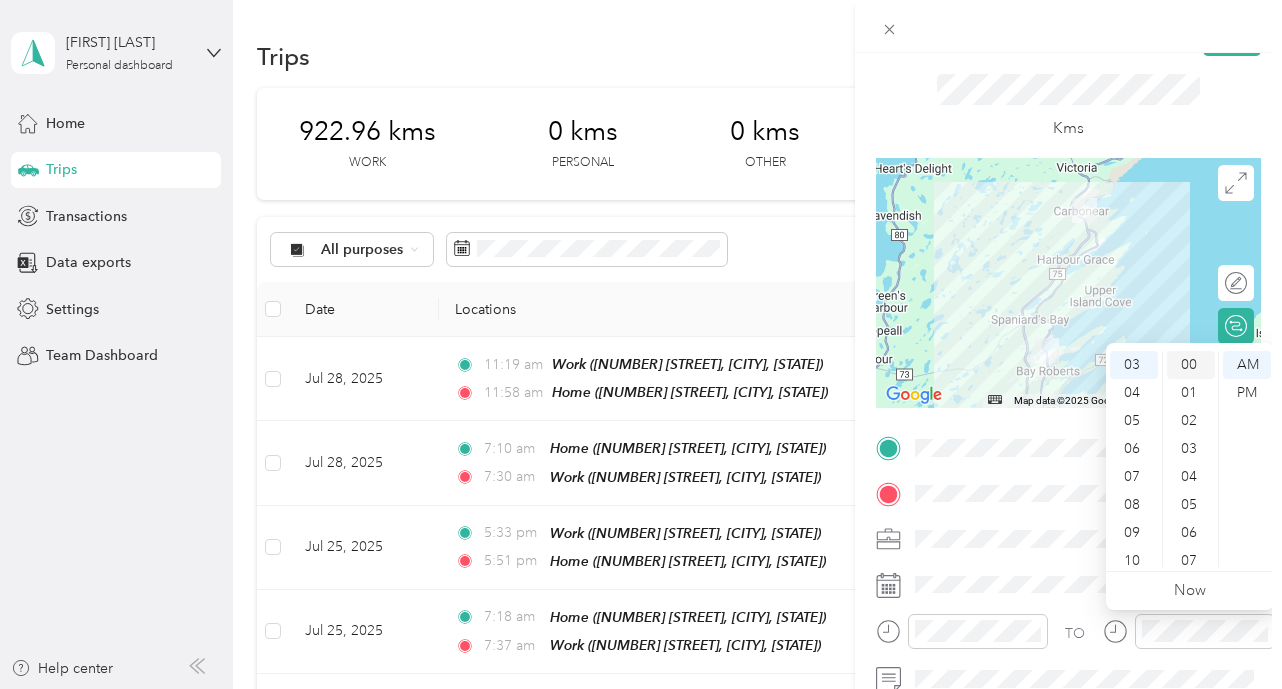 click on "00" at bounding box center (1191, 365) 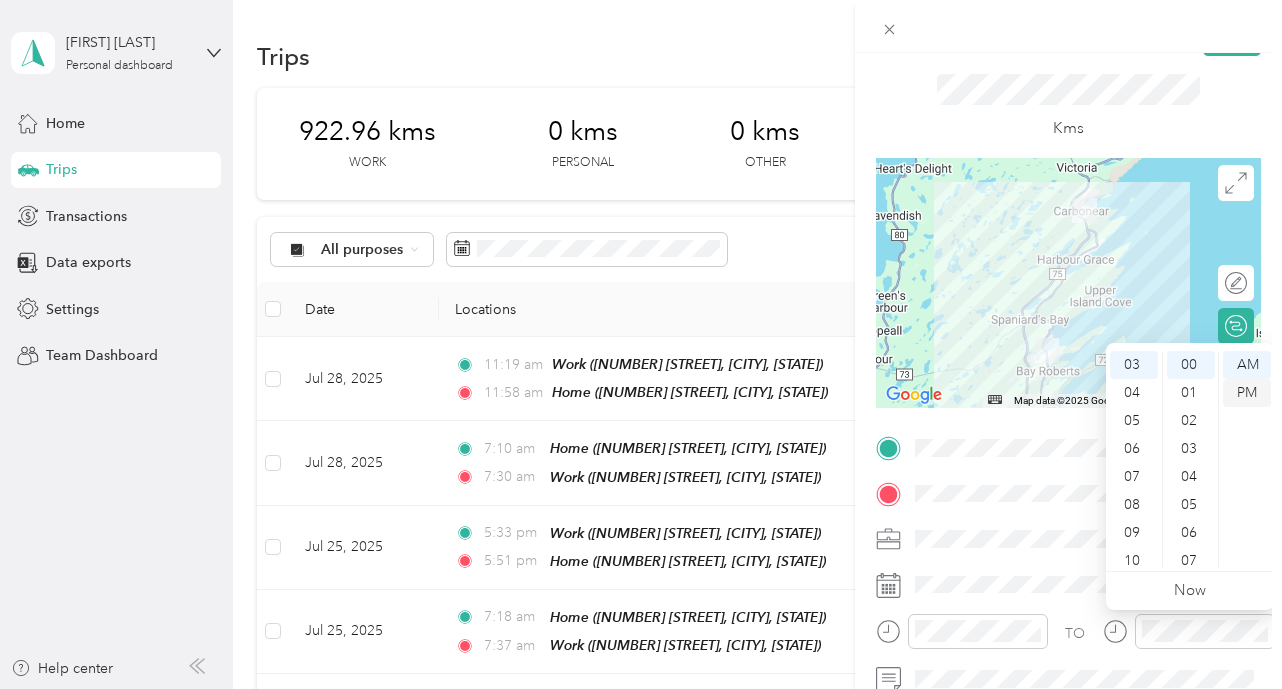 click on "PM" at bounding box center (1247, 393) 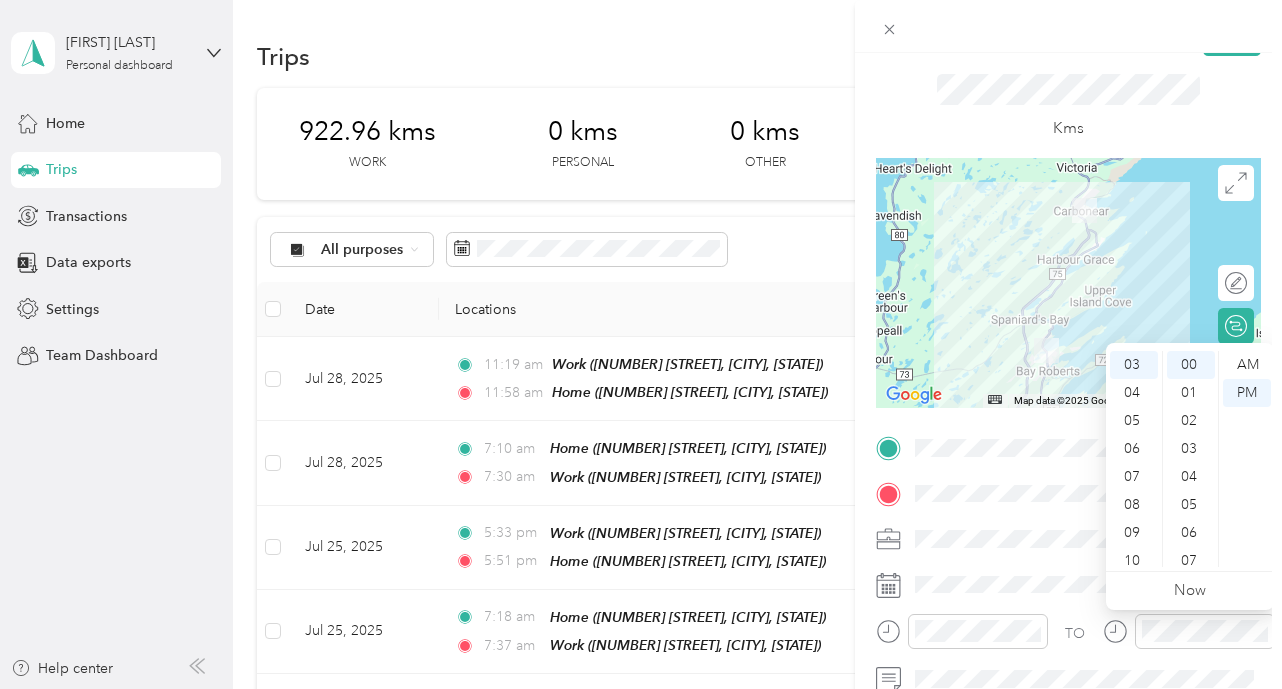 click on "TO Add photo" at bounding box center [1068, 651] 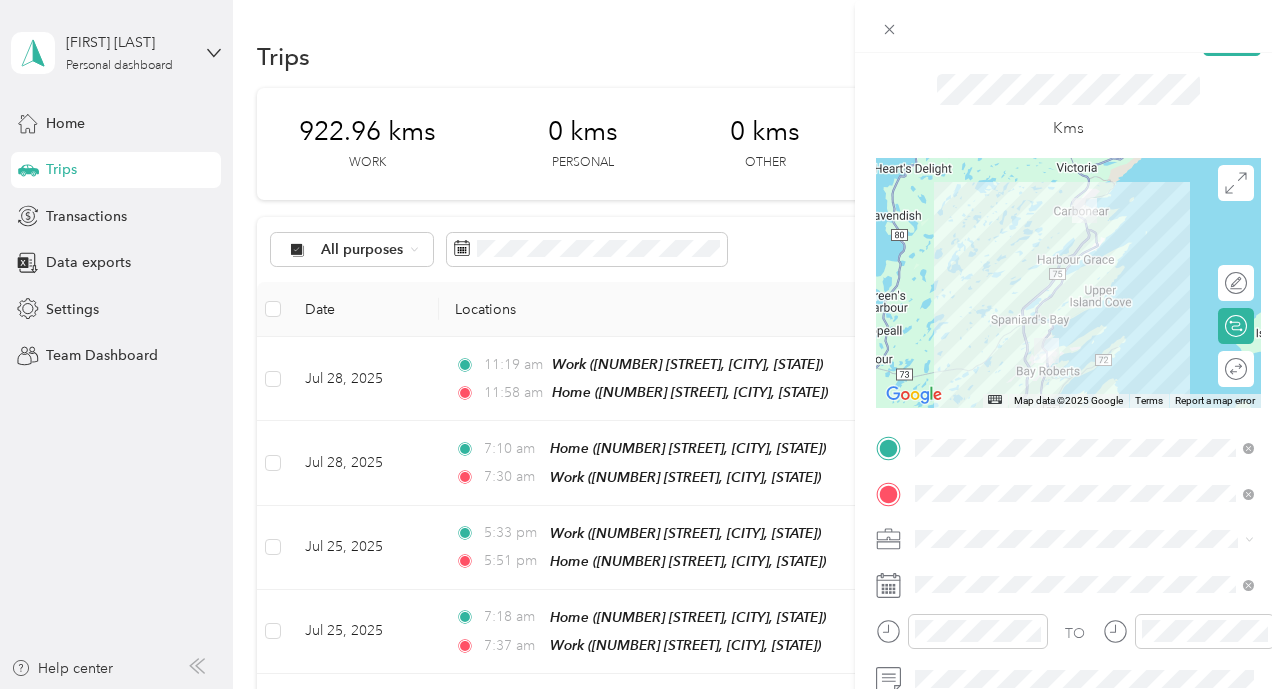 click on "Round trip" at bounding box center (1236, 369) 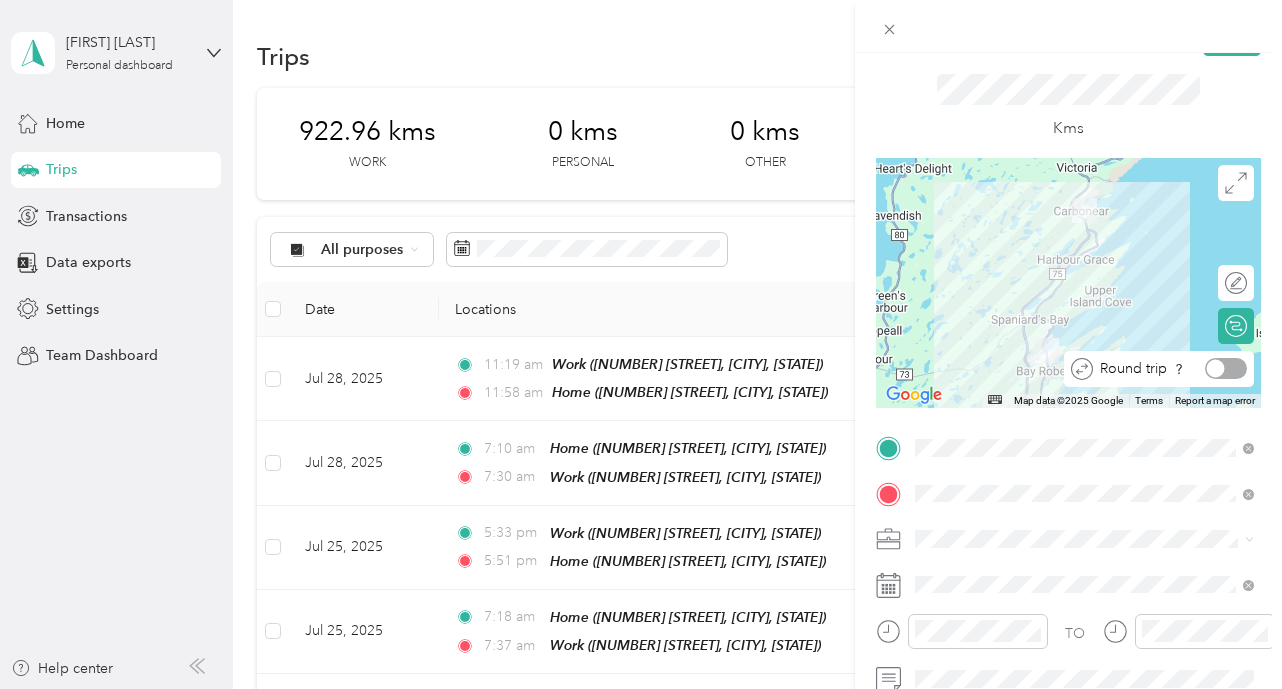 click at bounding box center [1226, 368] 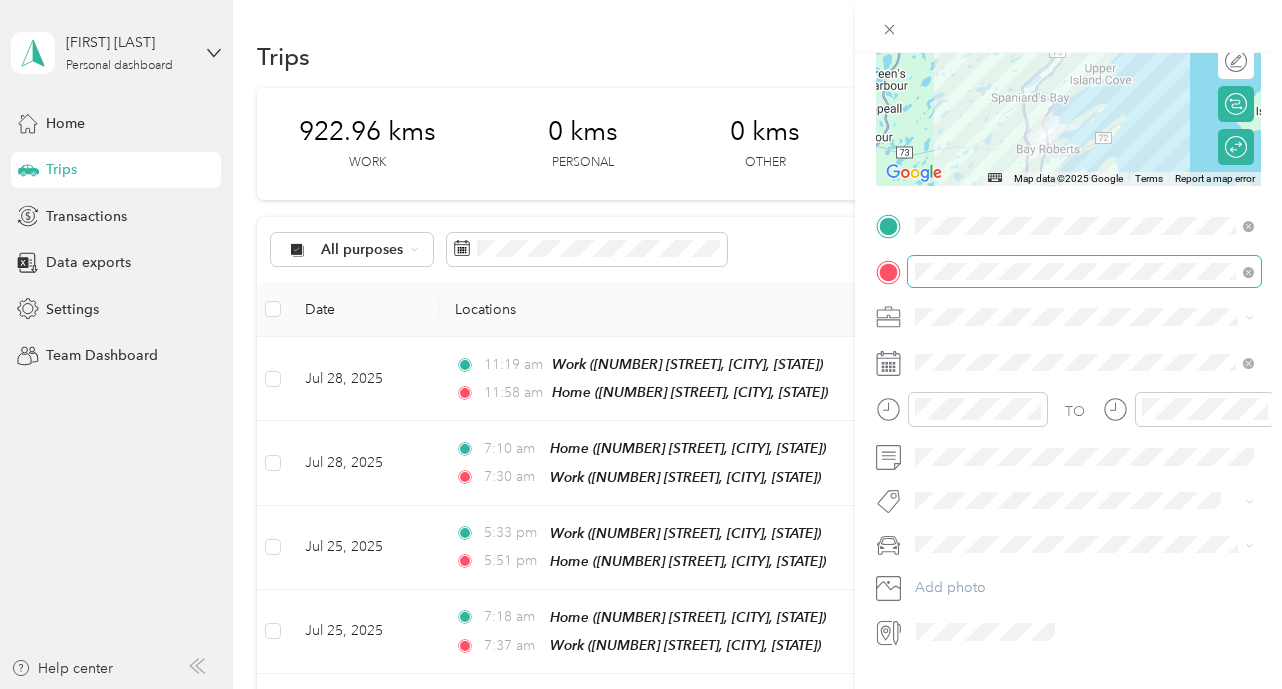 scroll, scrollTop: 0, scrollLeft: 0, axis: both 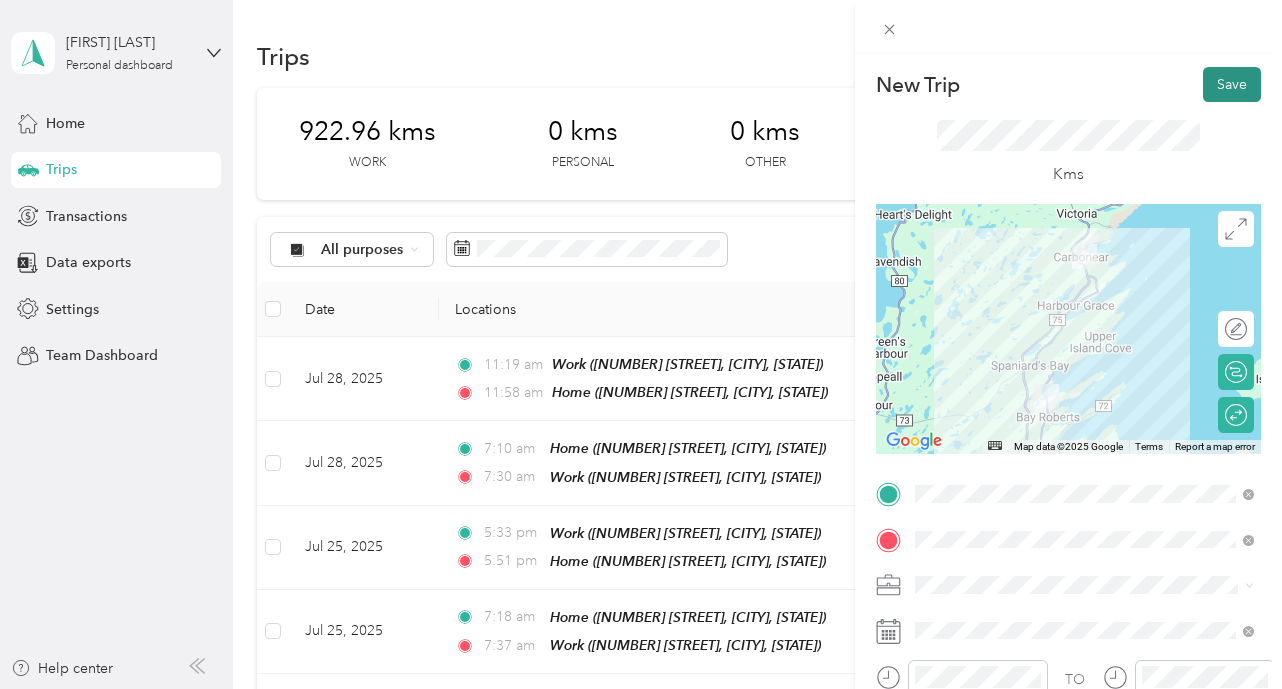 click on "Save" at bounding box center [1232, 84] 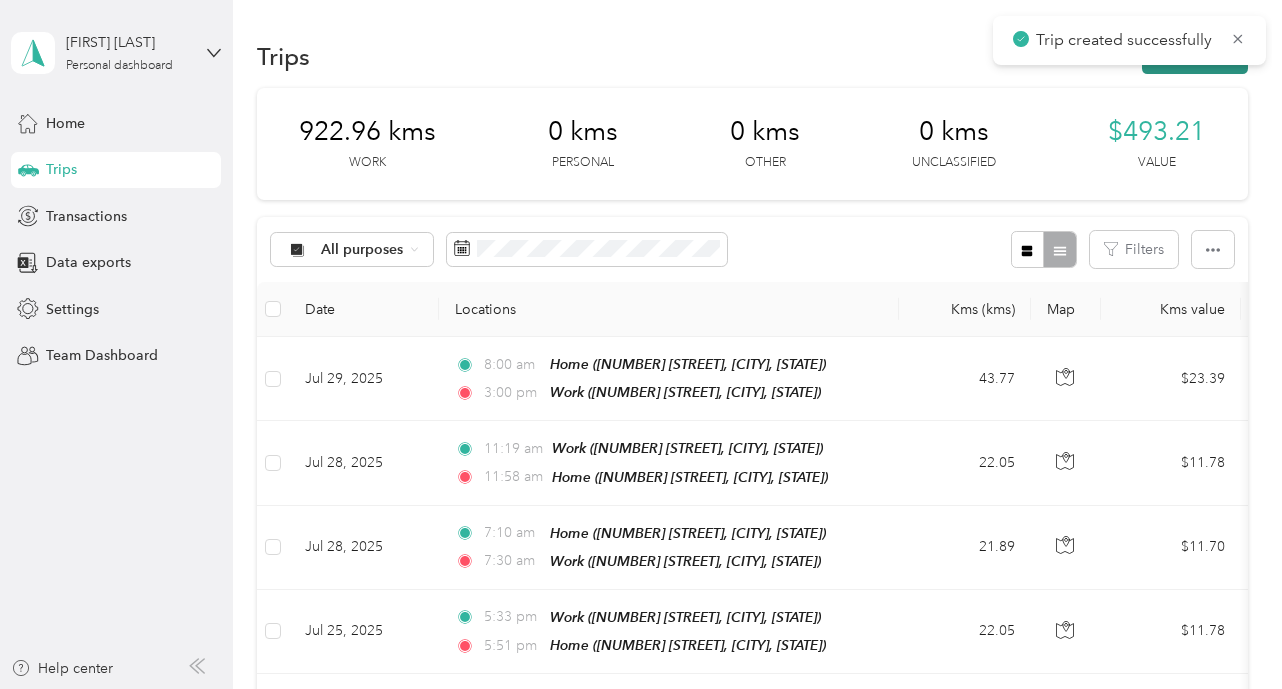 click on "New trip" at bounding box center [1195, 56] 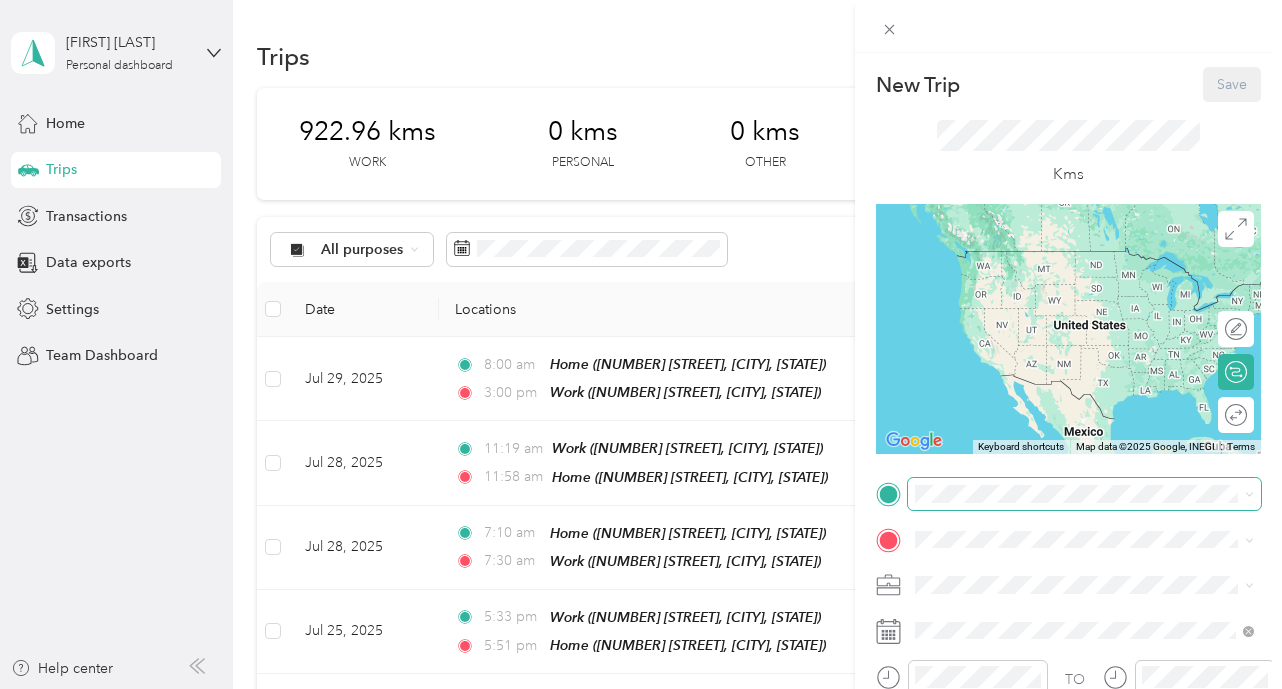 click at bounding box center (1084, 494) 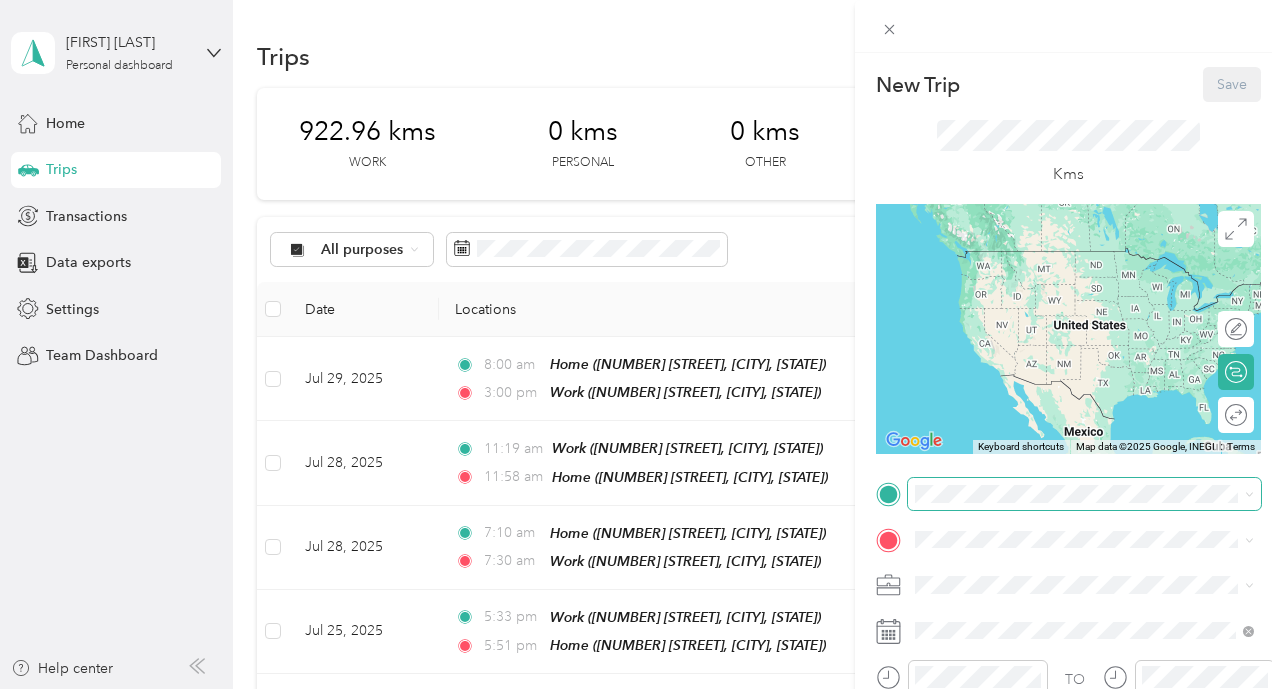 click at bounding box center [1084, 494] 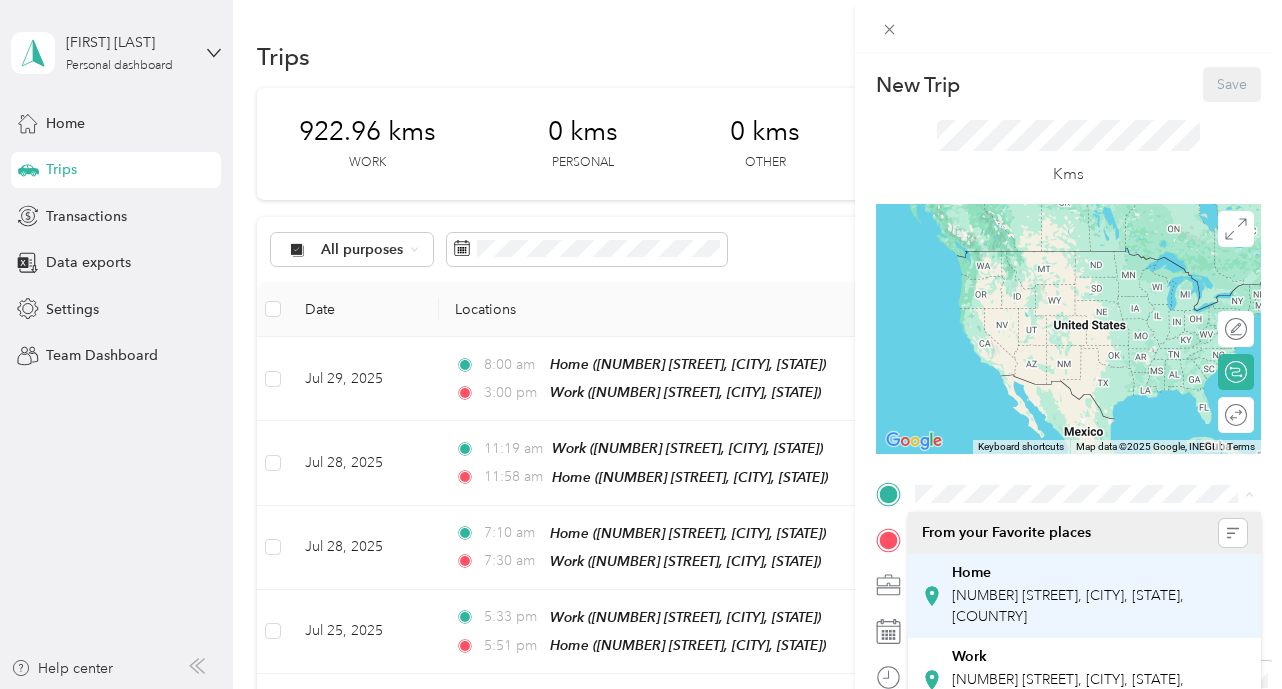 click on "Home" at bounding box center [971, 573] 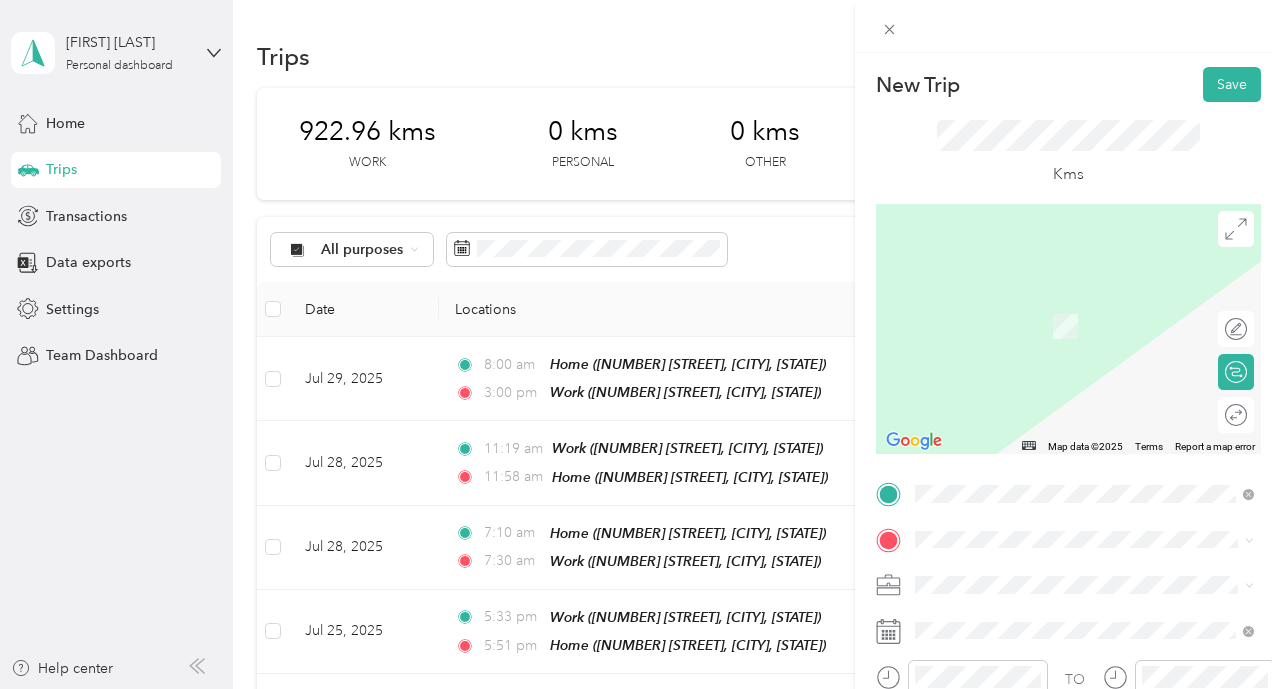click on "Work [NUMBER] [STREET], [CITY], [STATE], [COUNTRY]" at bounding box center (1099, 521) 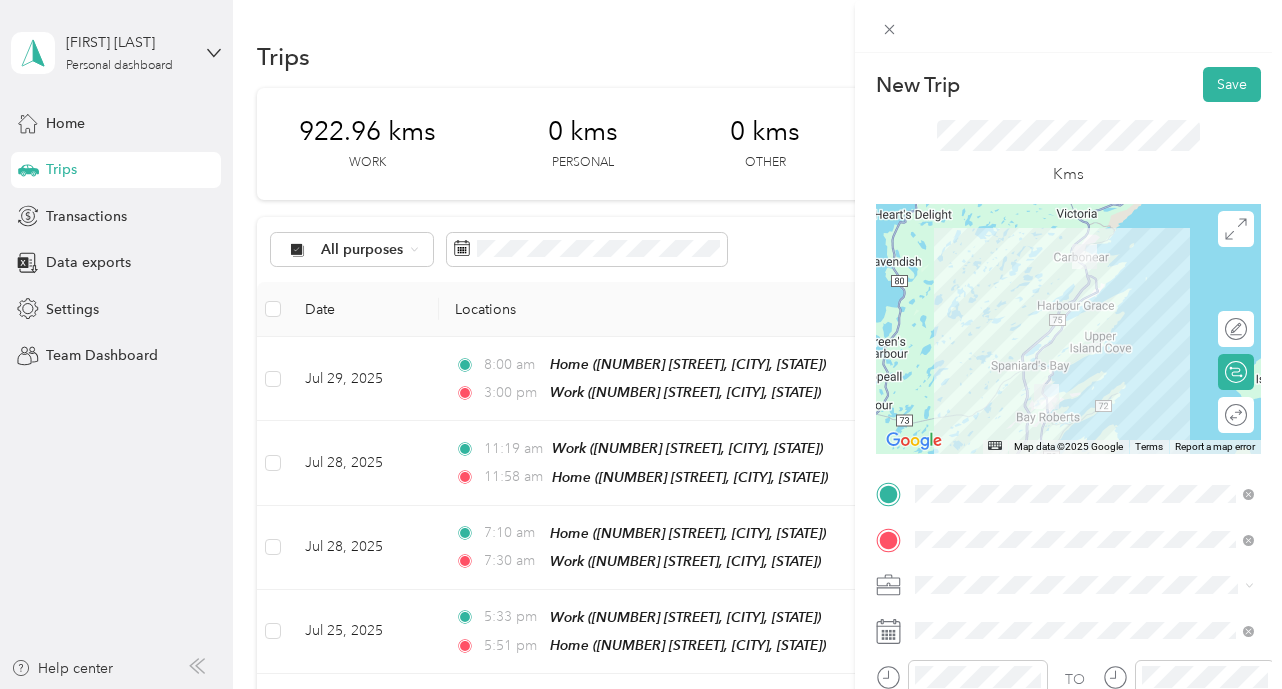 click on "Round trip" at bounding box center (1236, 415) 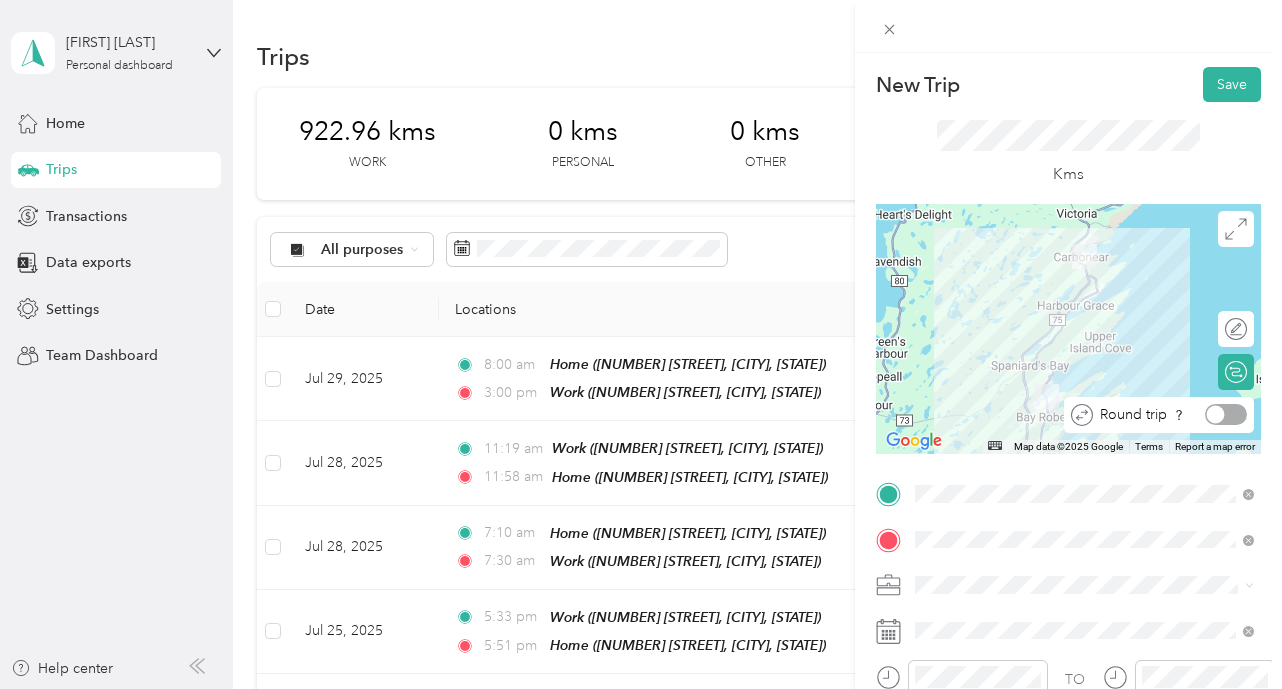click at bounding box center [1226, 414] 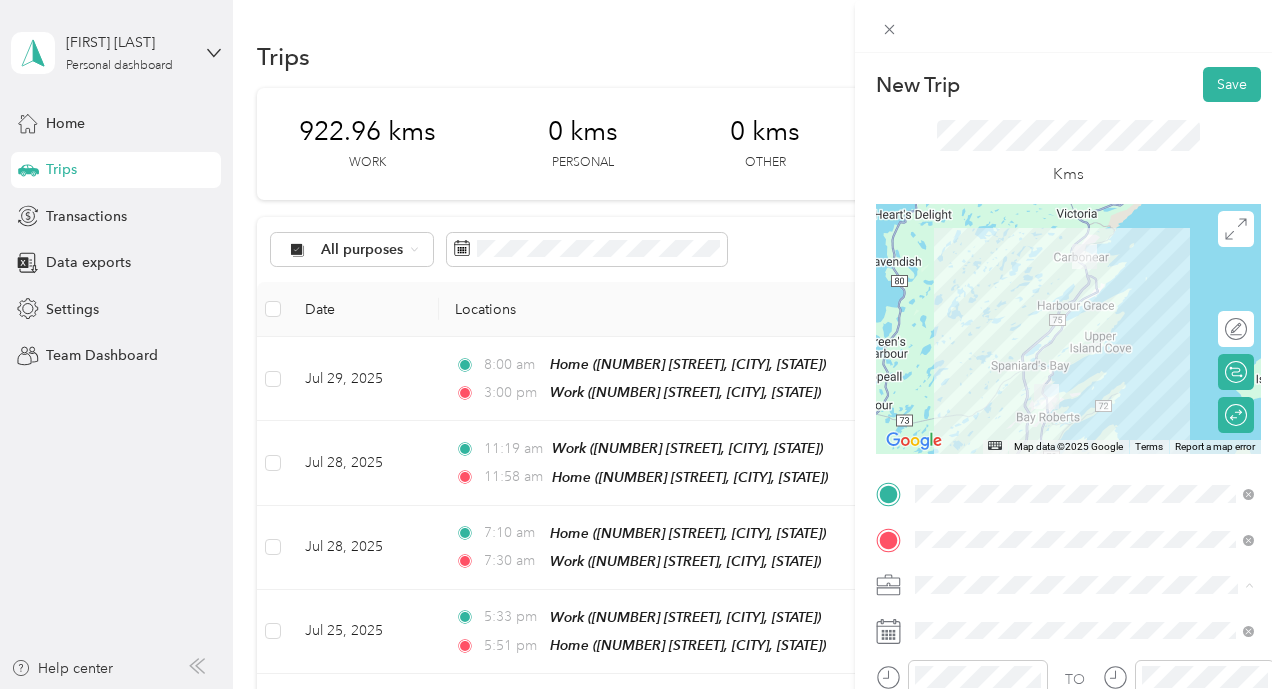 click on "Work" at bounding box center (1084, 339) 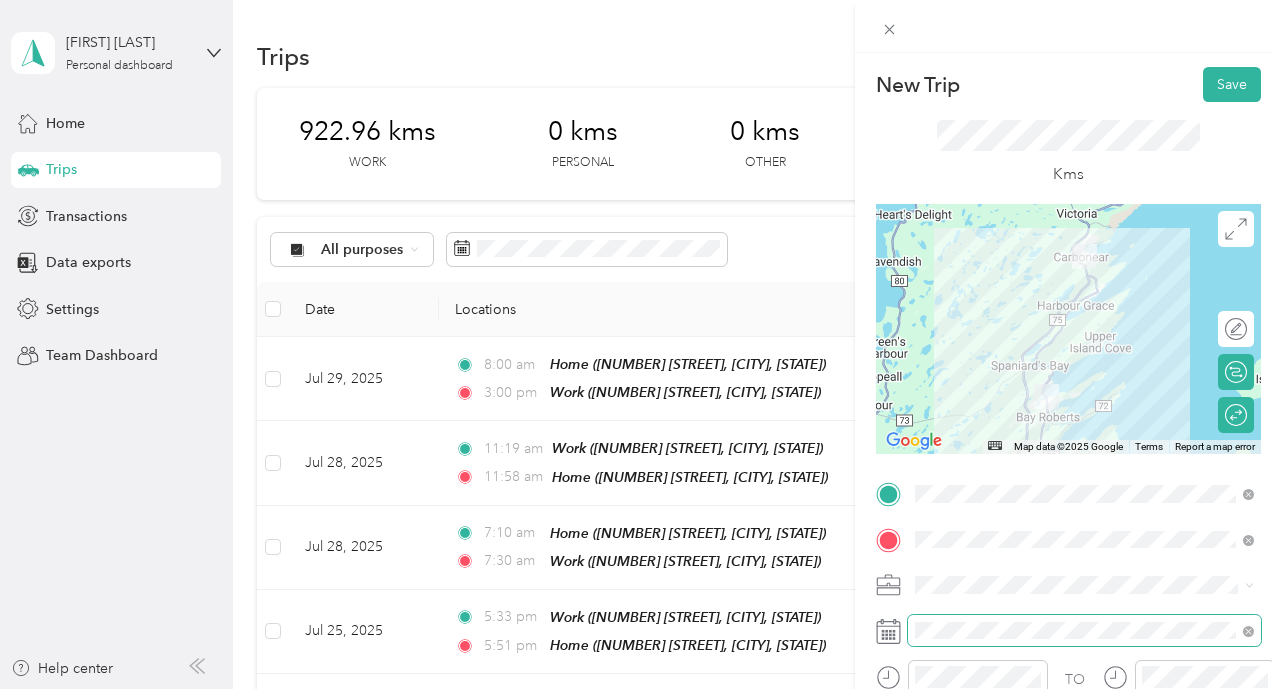 click at bounding box center (1084, 631) 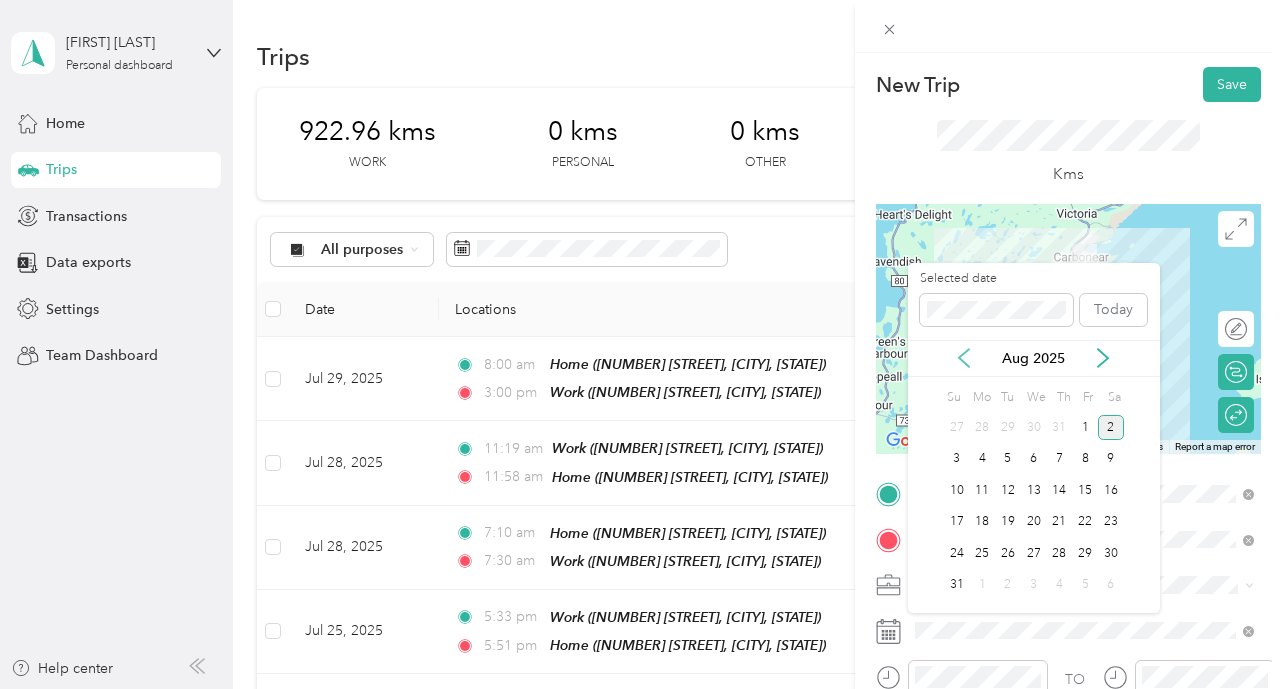 click 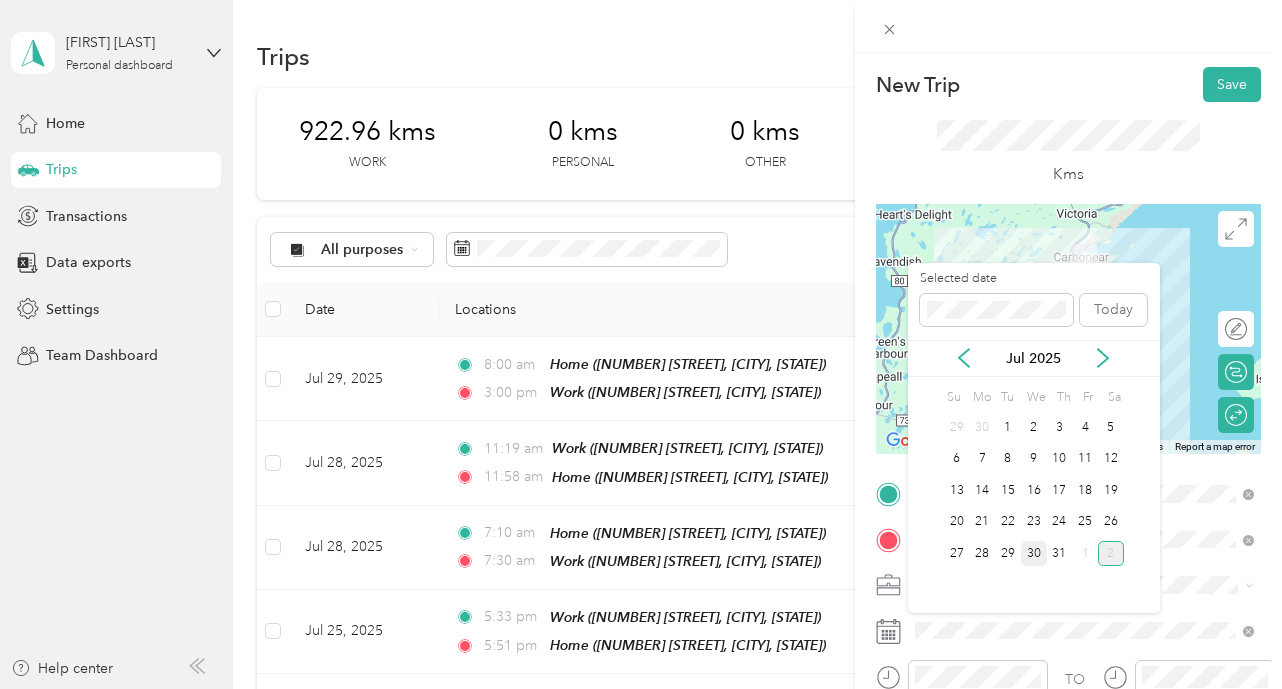 click on "30" at bounding box center [1034, 553] 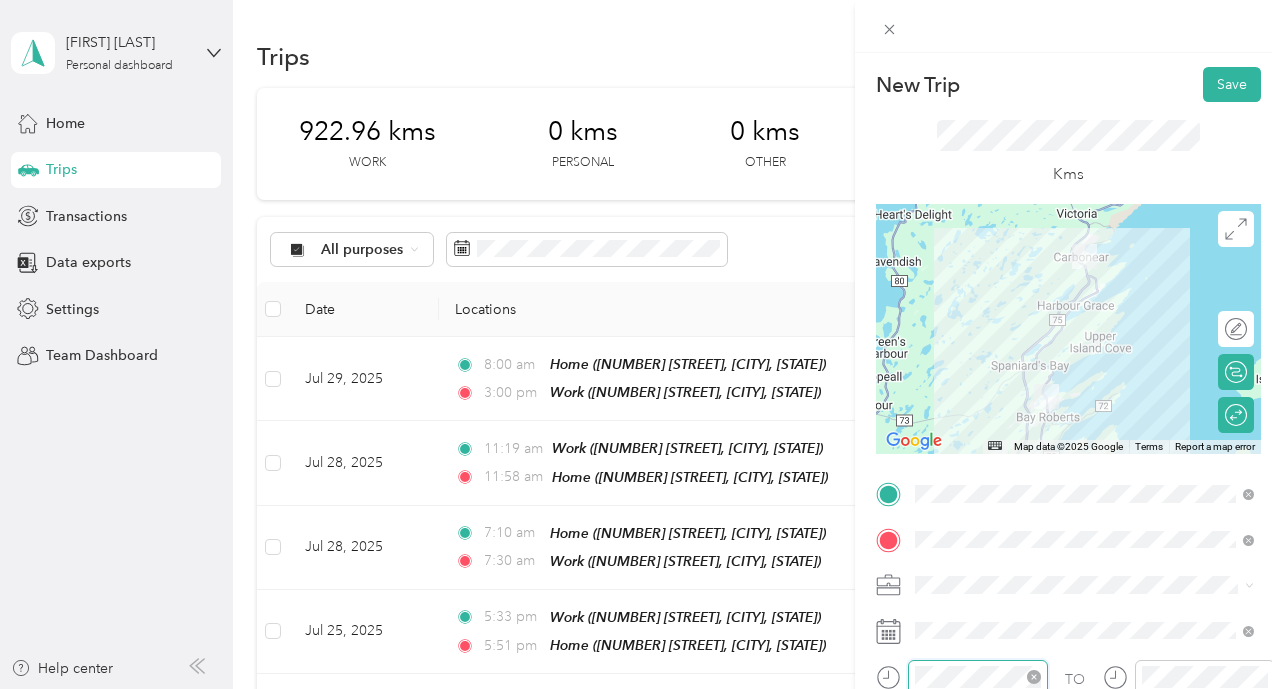 scroll, scrollTop: 1286, scrollLeft: 0, axis: vertical 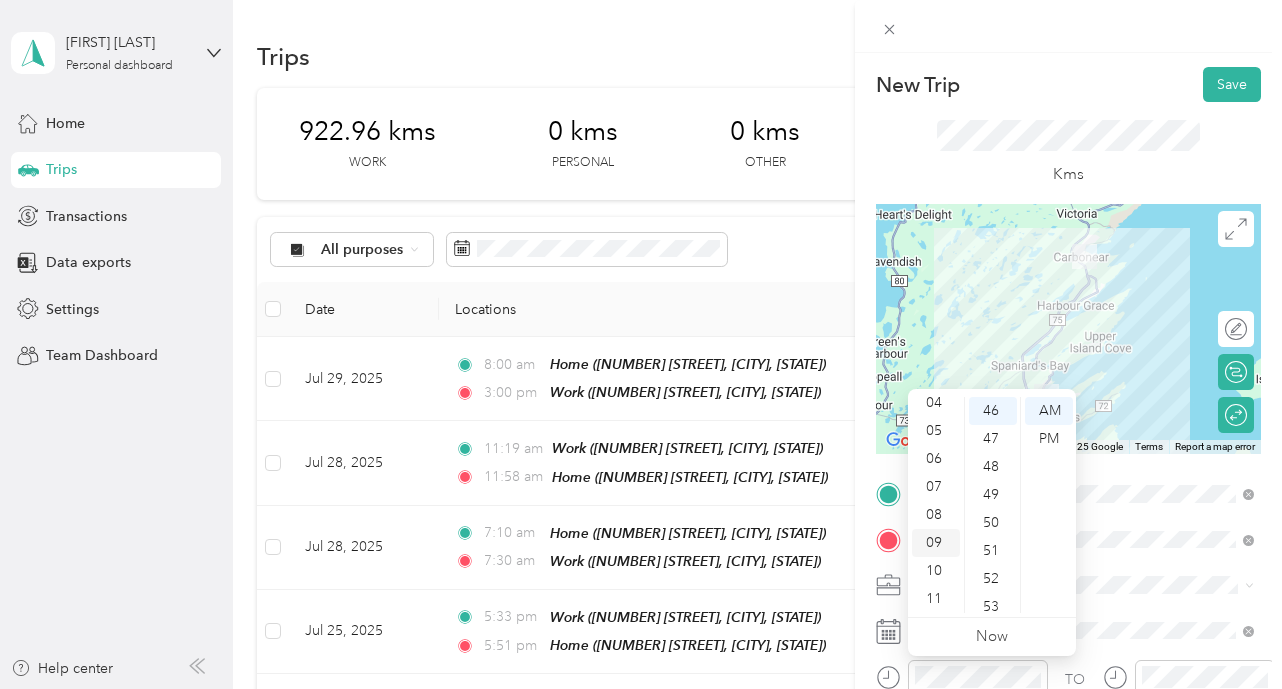 click on "09" at bounding box center [936, 543] 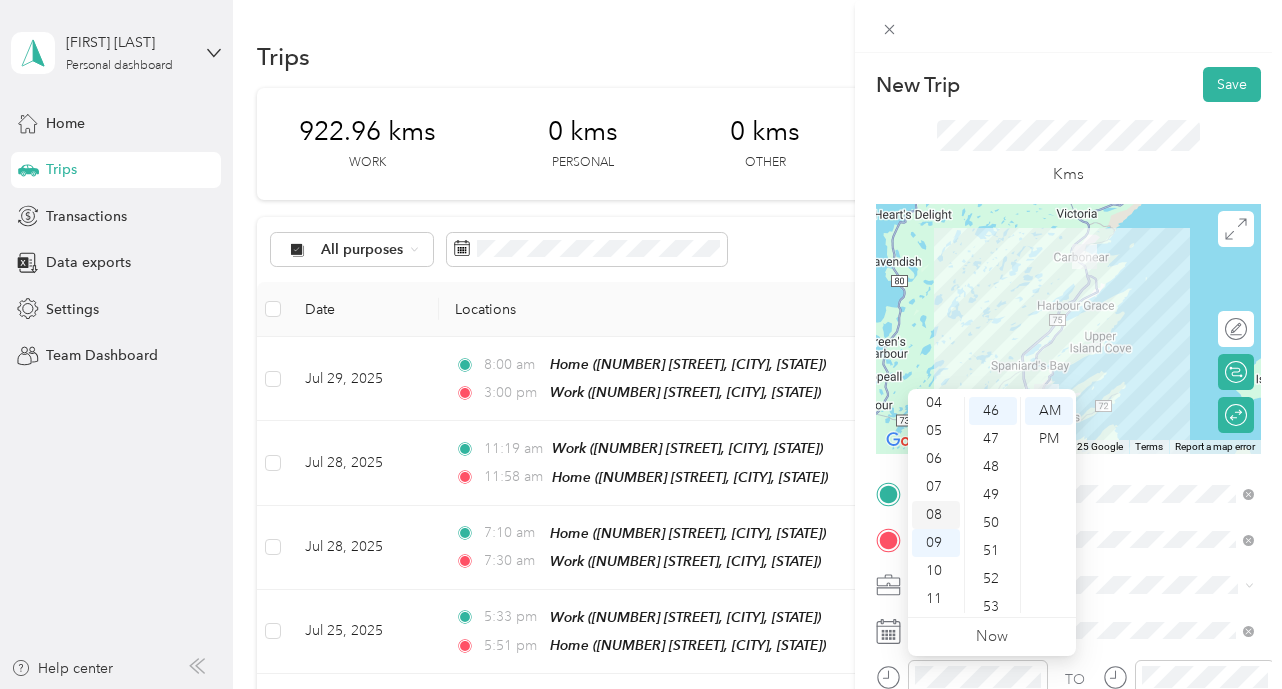 click on "08" at bounding box center (936, 515) 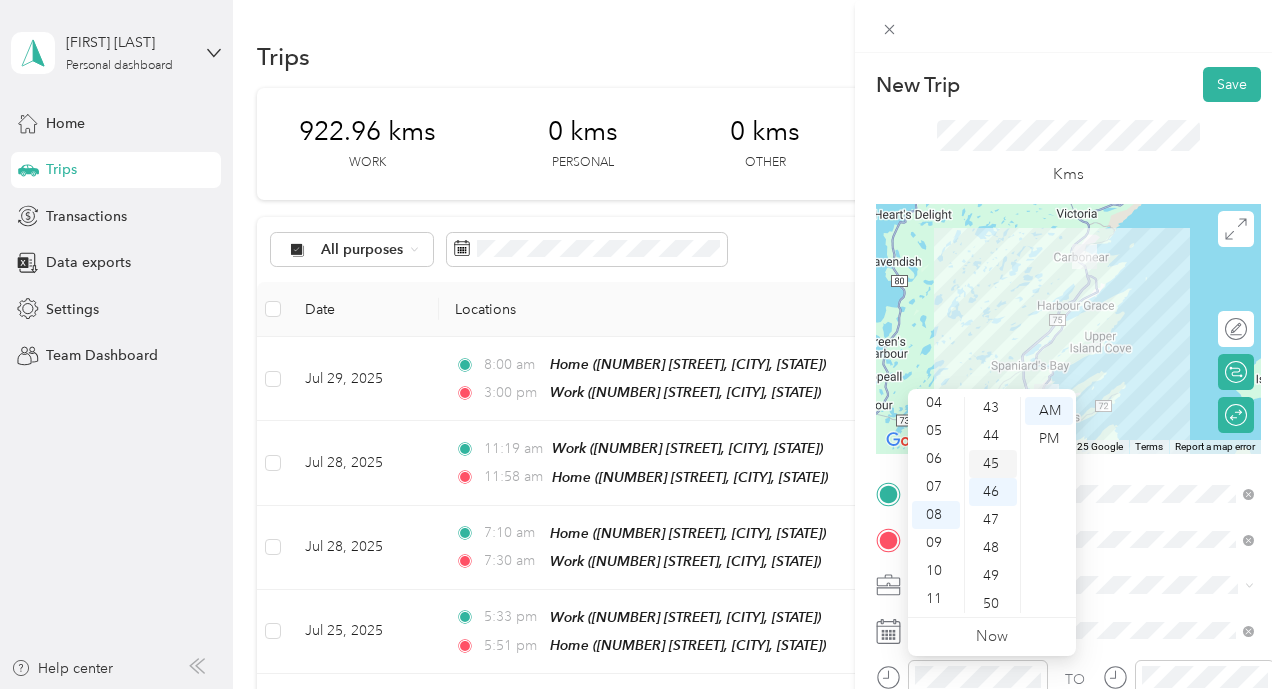 click on "45" at bounding box center (993, 464) 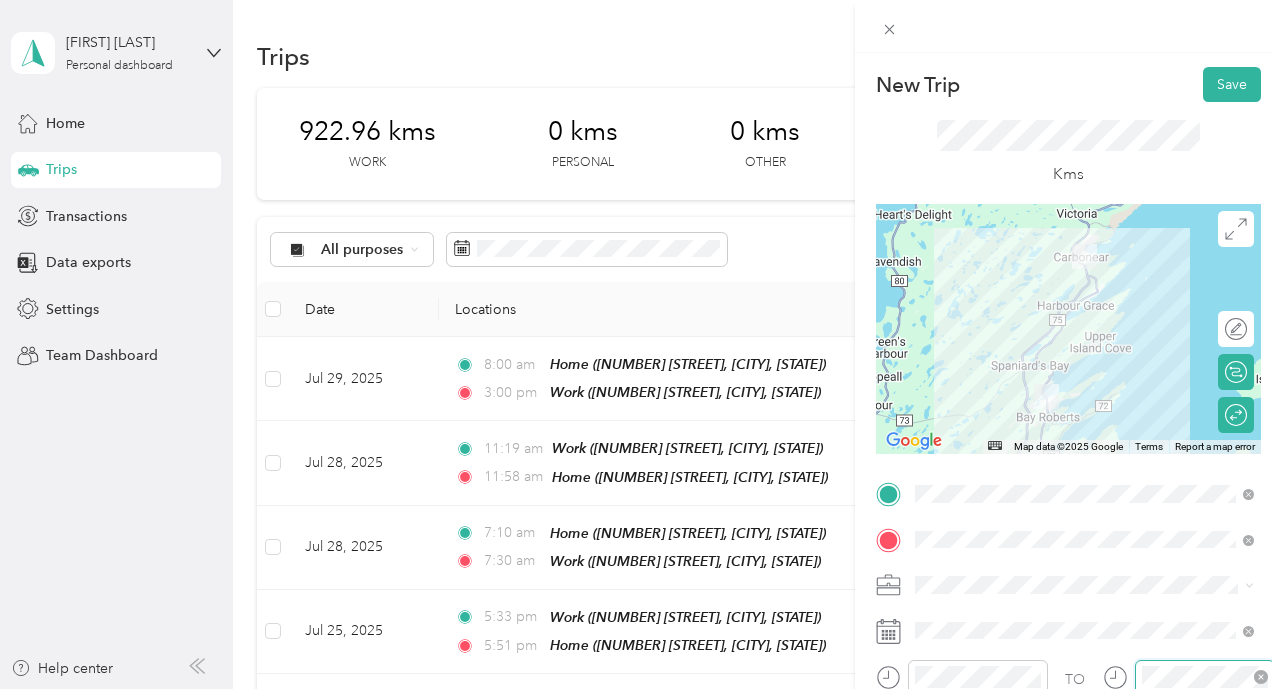 scroll, scrollTop: 120, scrollLeft: 0, axis: vertical 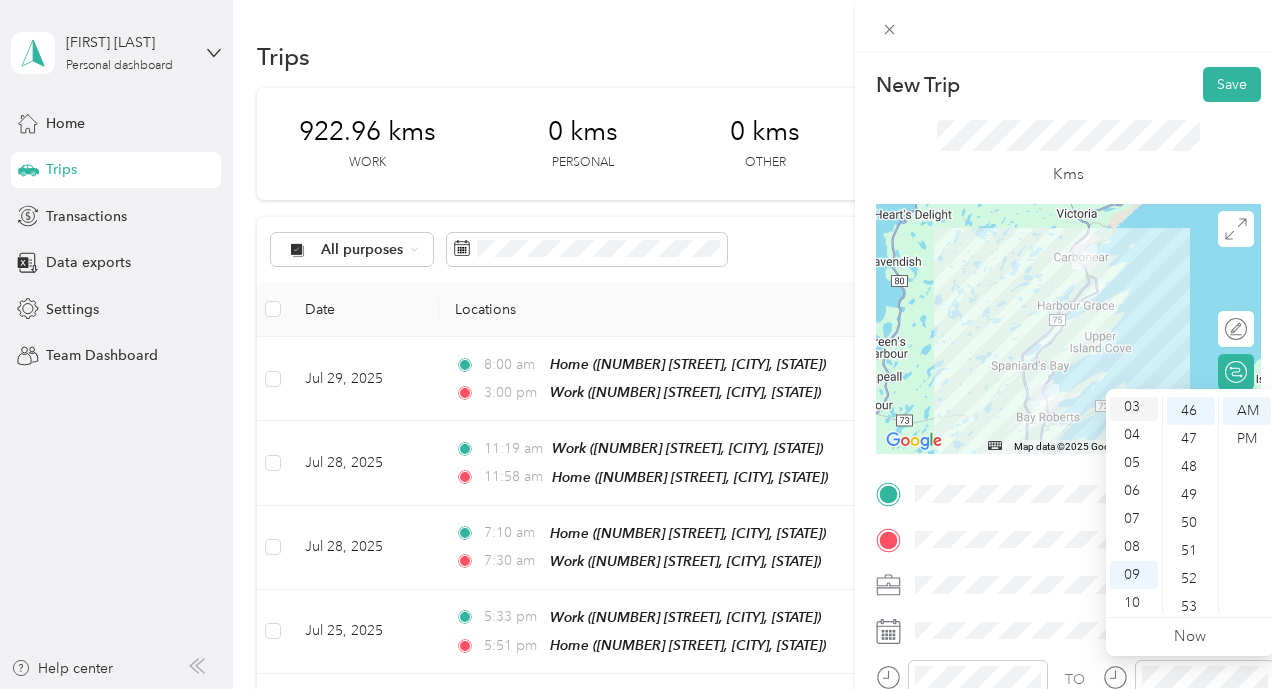 click on "03" at bounding box center [1134, 407] 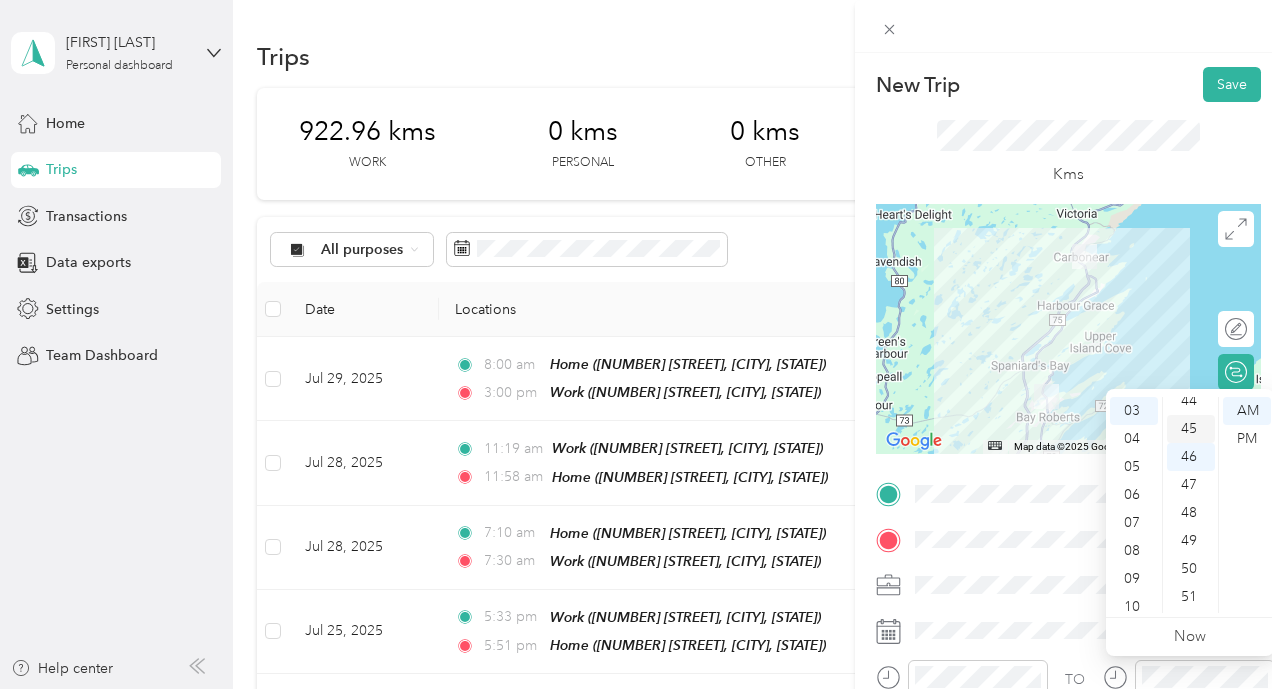click on "45" at bounding box center (1191, 429) 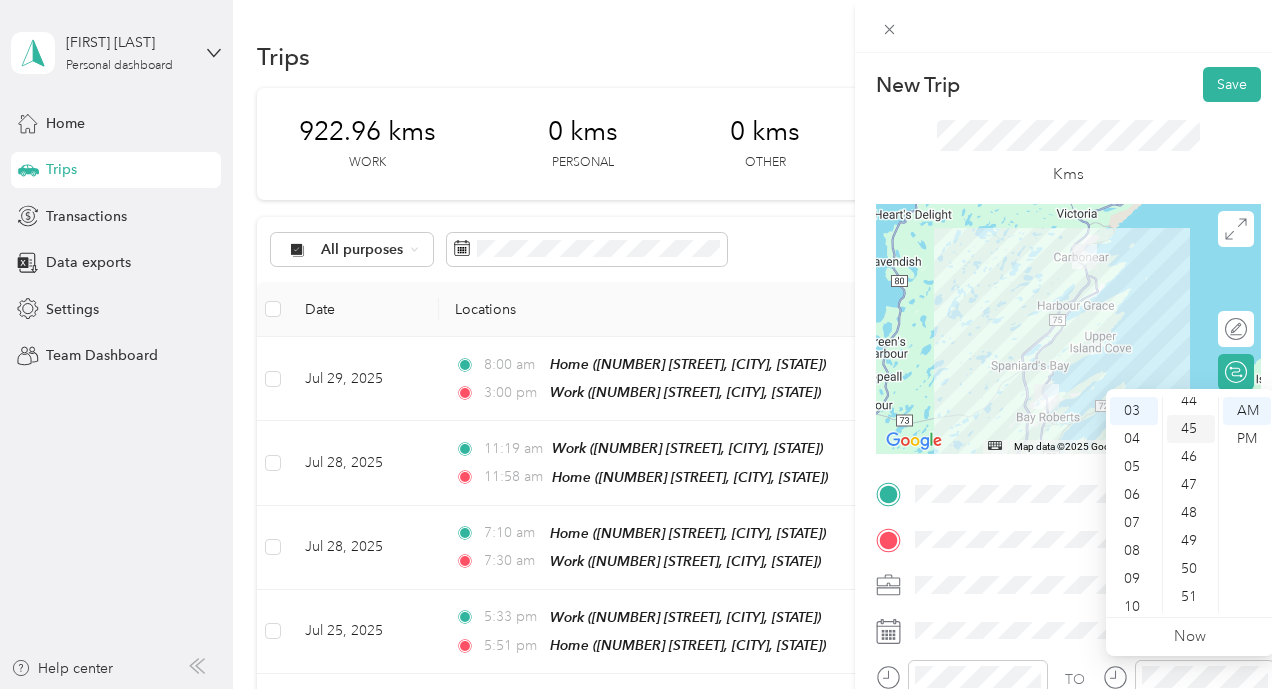 scroll, scrollTop: 1260, scrollLeft: 0, axis: vertical 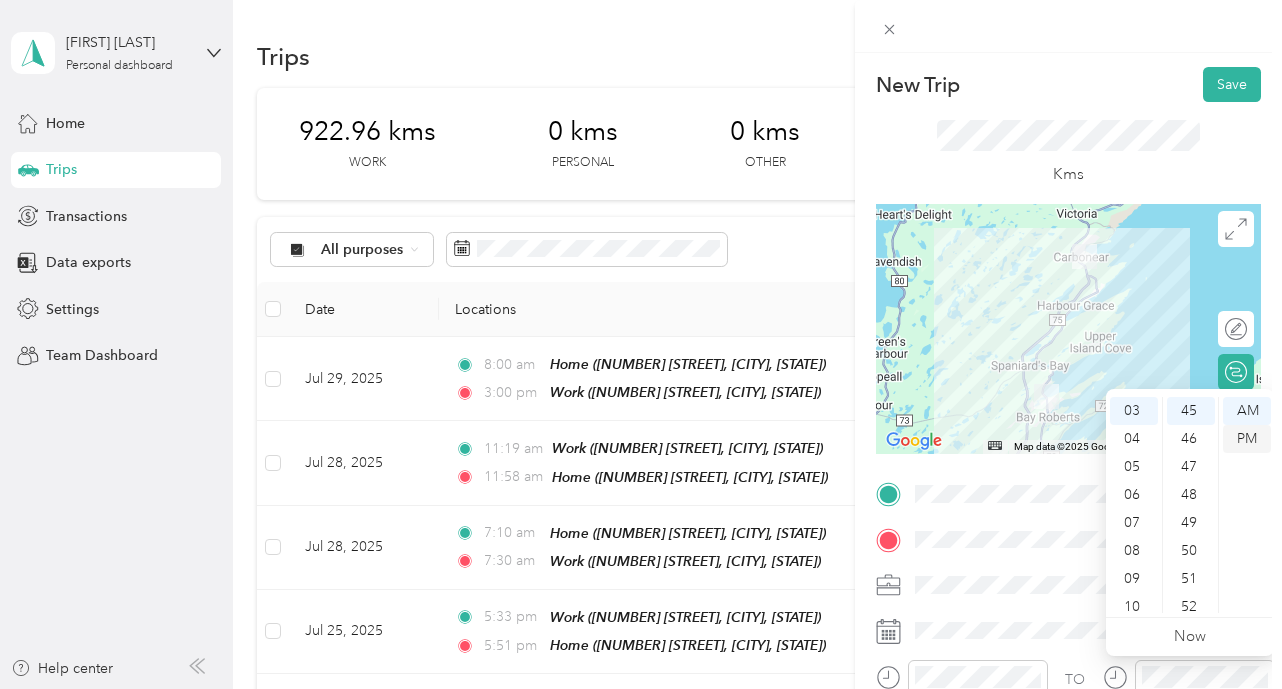 click on "PM" at bounding box center [1247, 439] 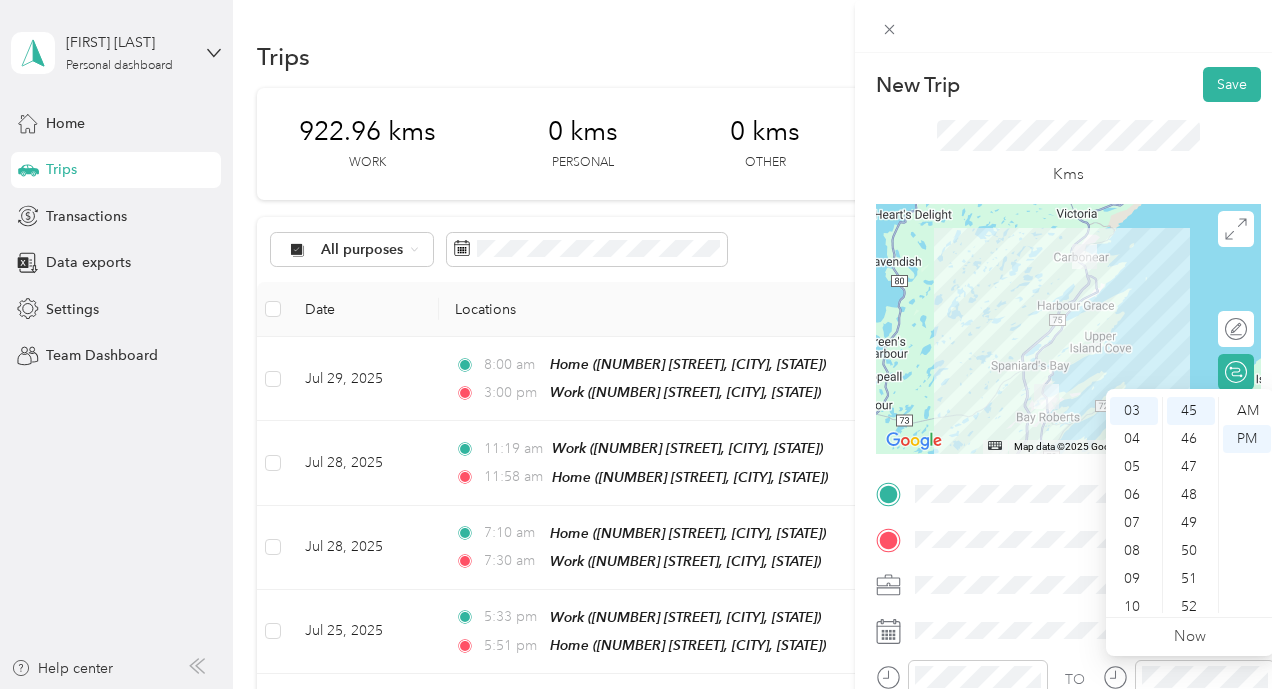 click on "TO Add photo" at bounding box center (1068, 697) 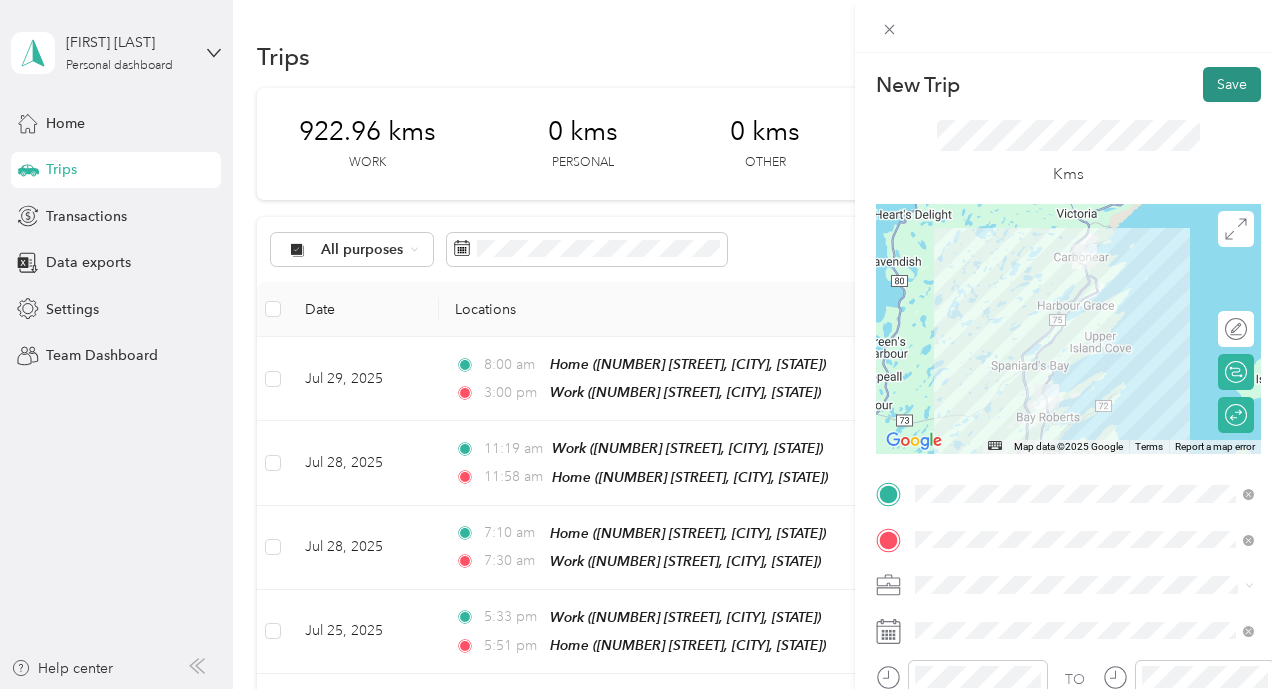 click on "Save" at bounding box center (1232, 84) 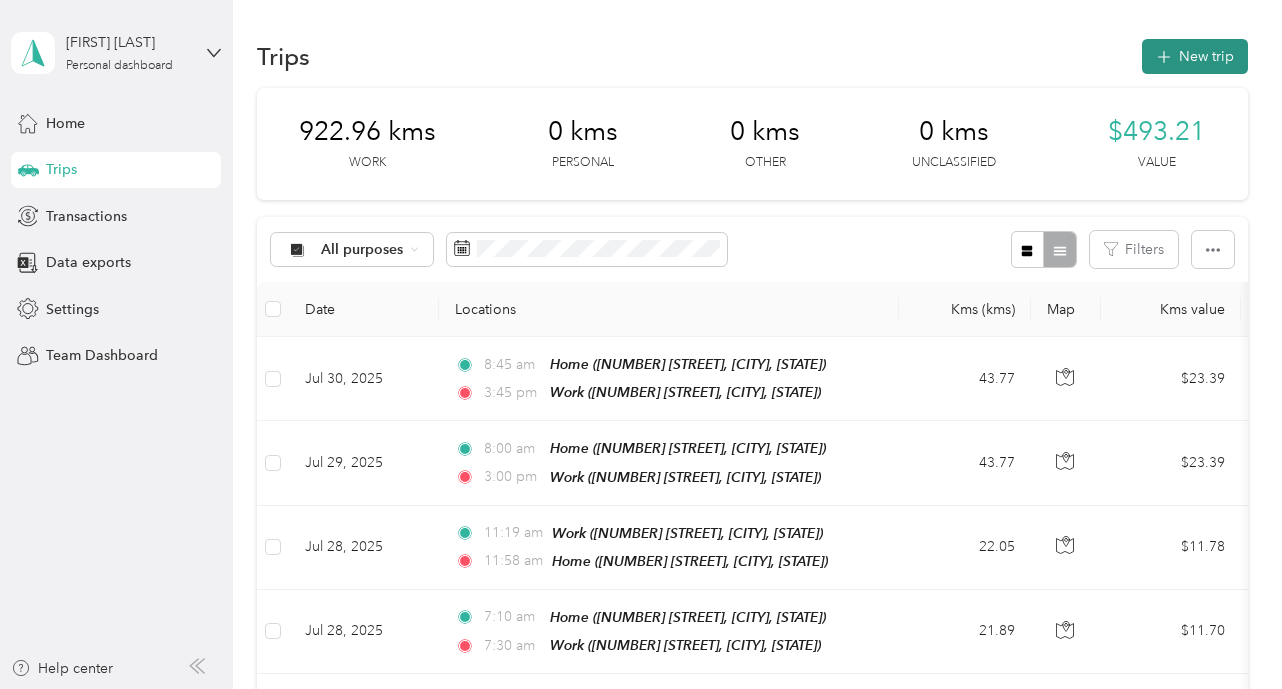 click on "New trip" at bounding box center [1195, 56] 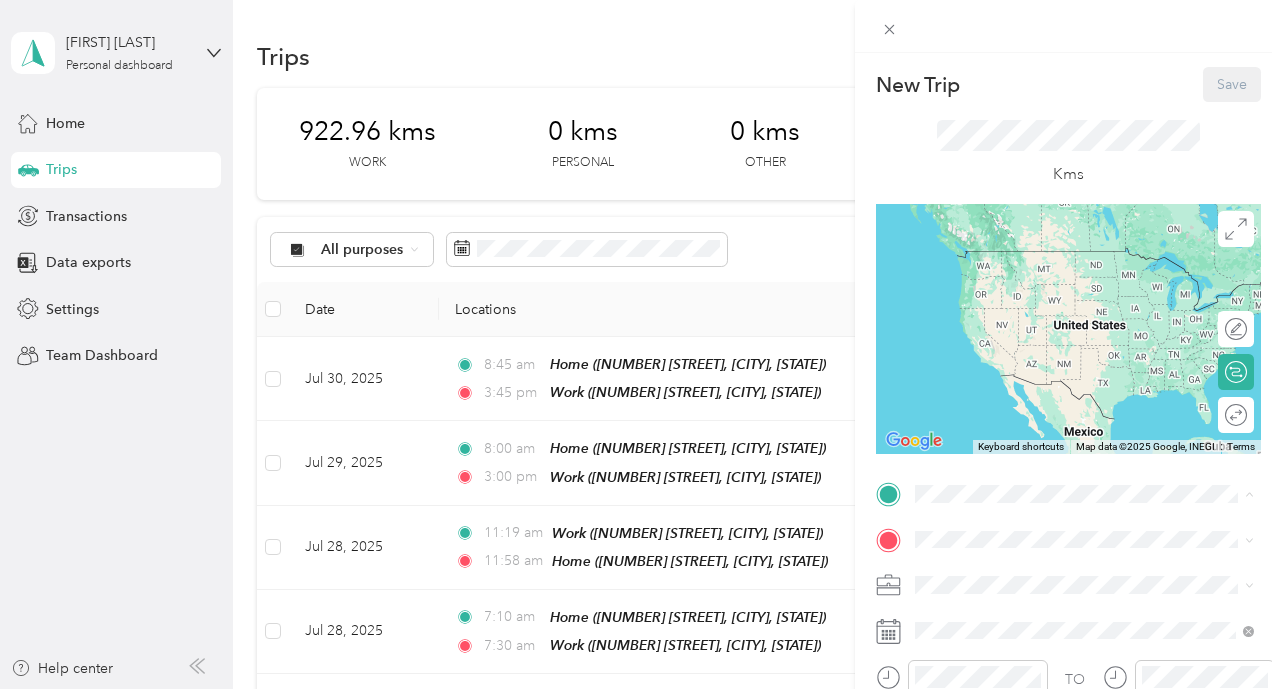 click on "Home" at bounding box center [1099, 573] 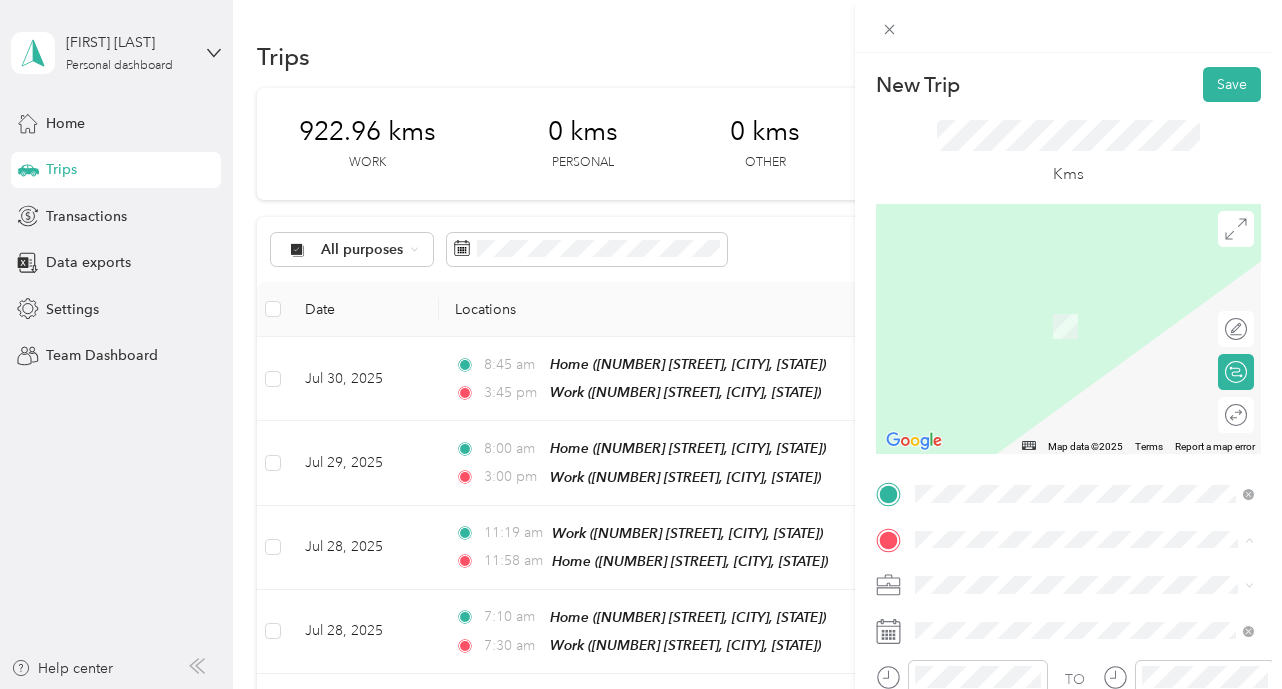 click on "[NUMBER] [STREET], [CITY], [STATE], [COUNTRY]" at bounding box center (1068, 532) 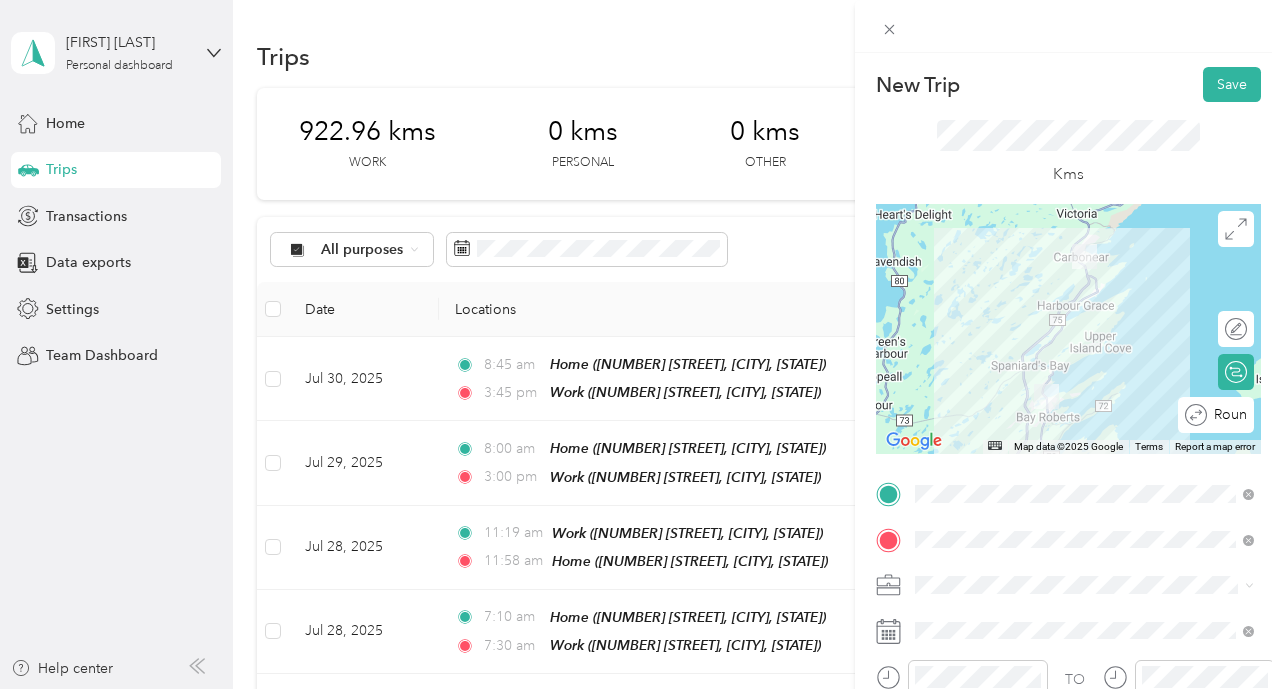 click on "Round trip" at bounding box center (1227, 414) 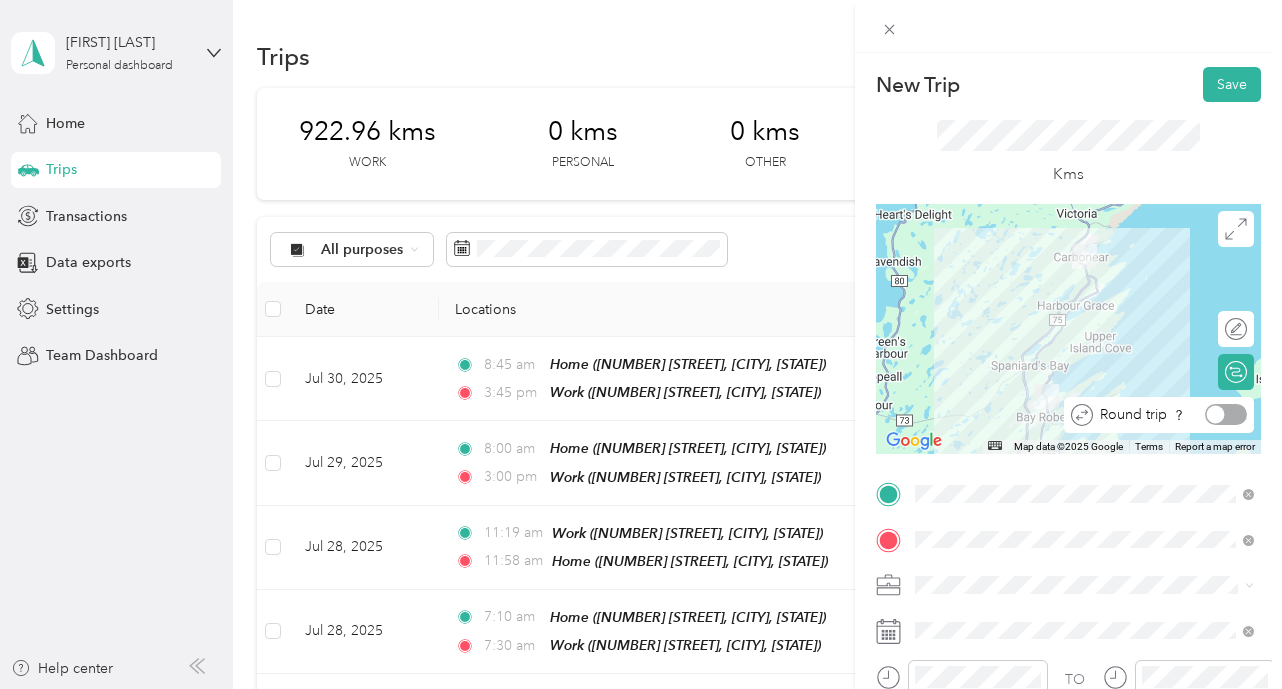click at bounding box center [1226, 414] 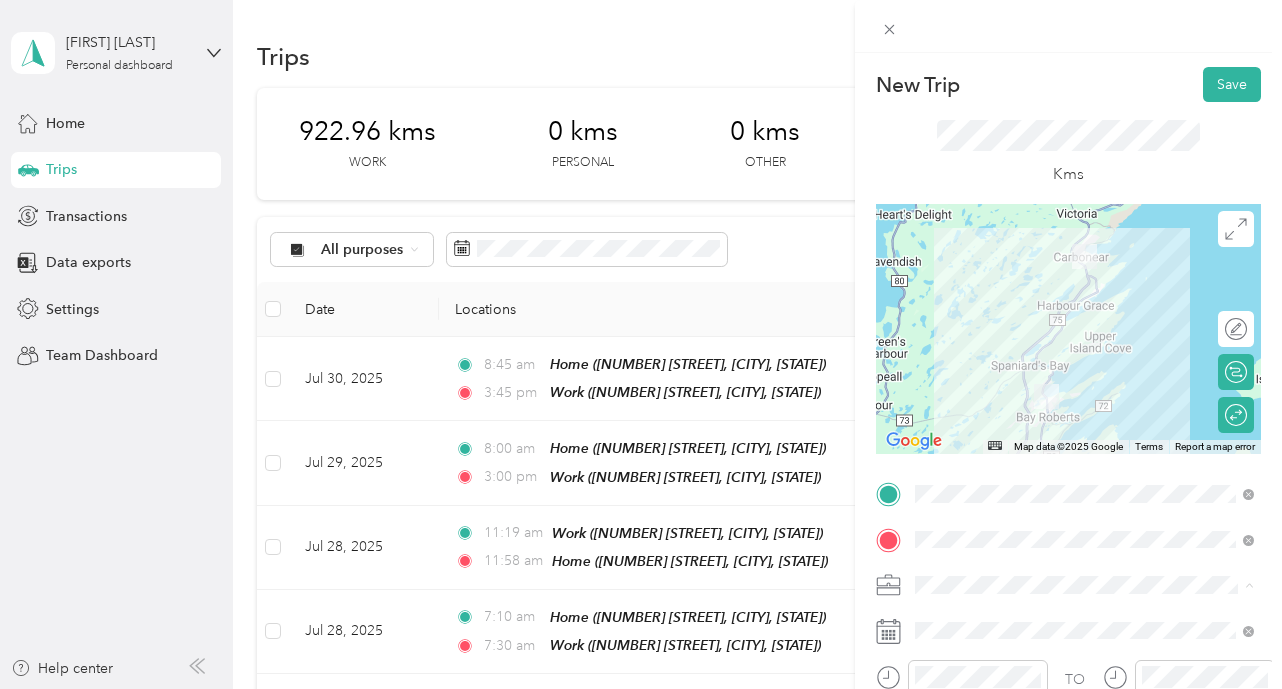 click on "Work" at bounding box center (1084, 339) 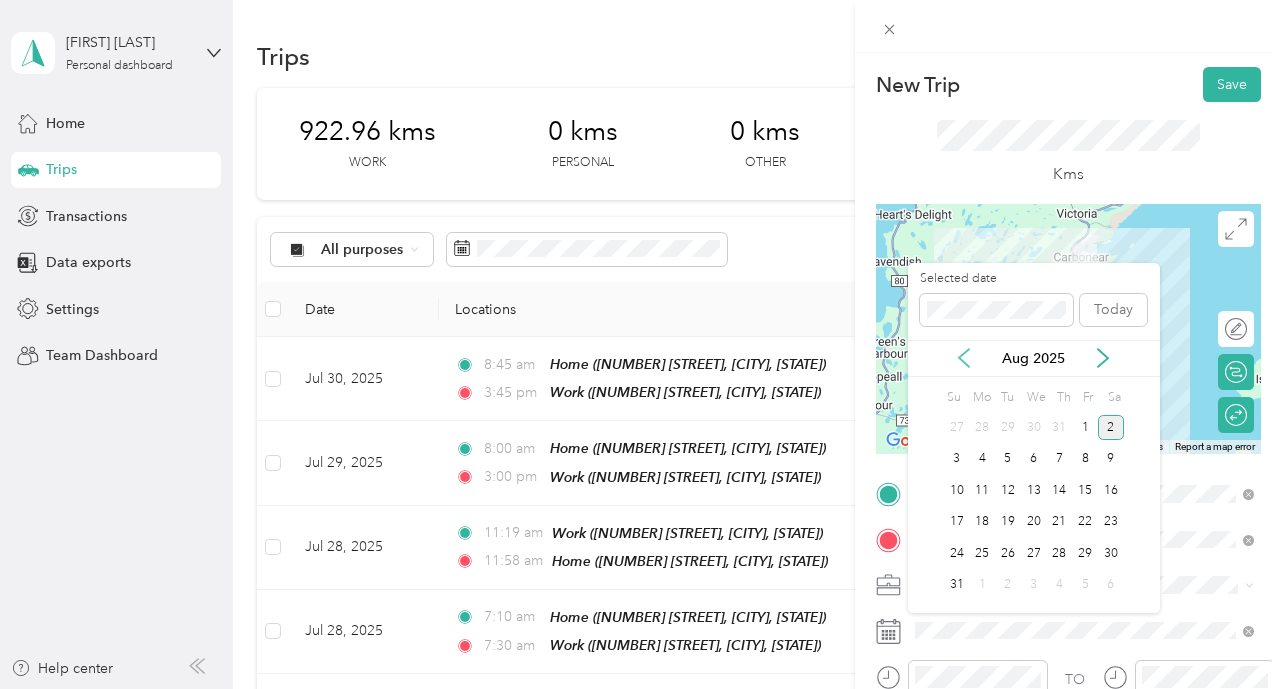 click 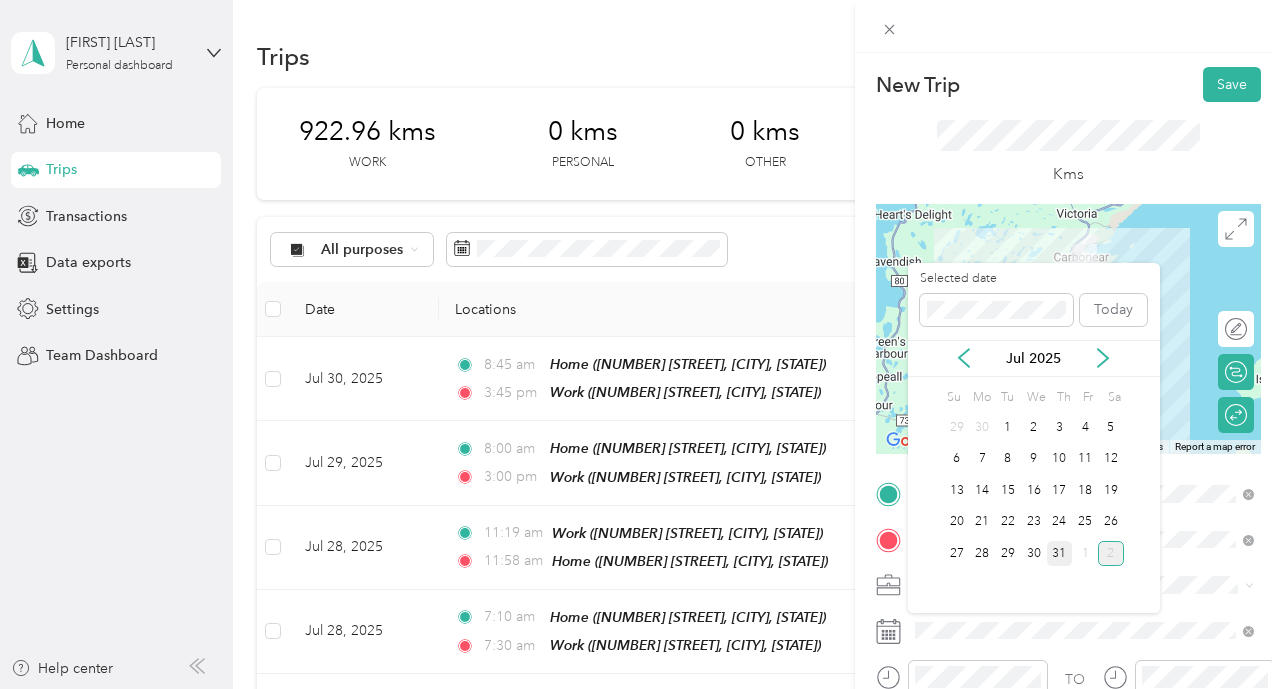 click on "31" at bounding box center (1060, 553) 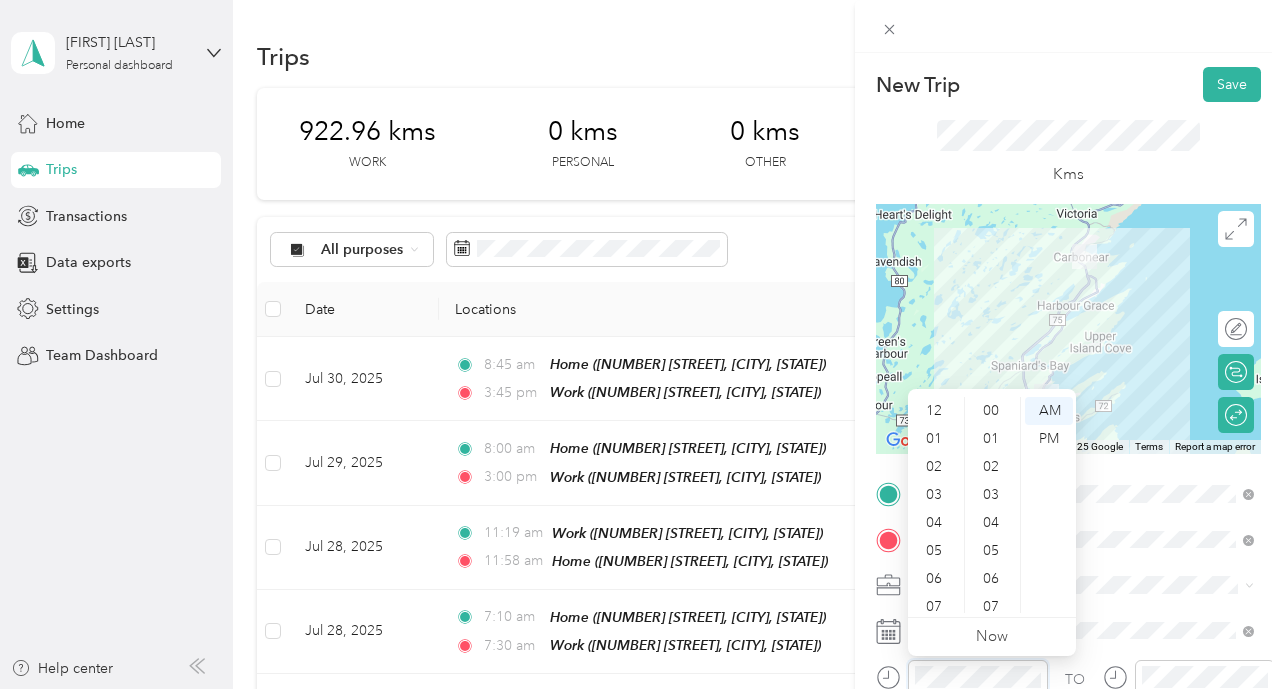 scroll, scrollTop: 1316, scrollLeft: 0, axis: vertical 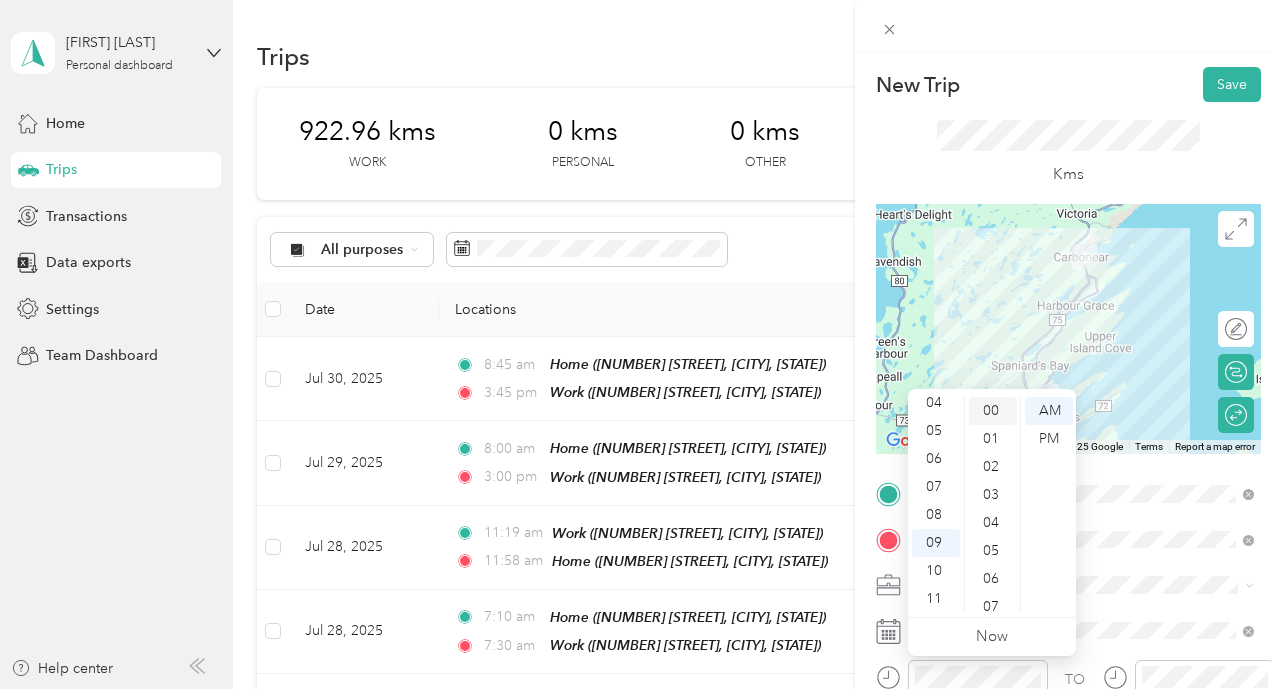 click on "00" at bounding box center (993, 411) 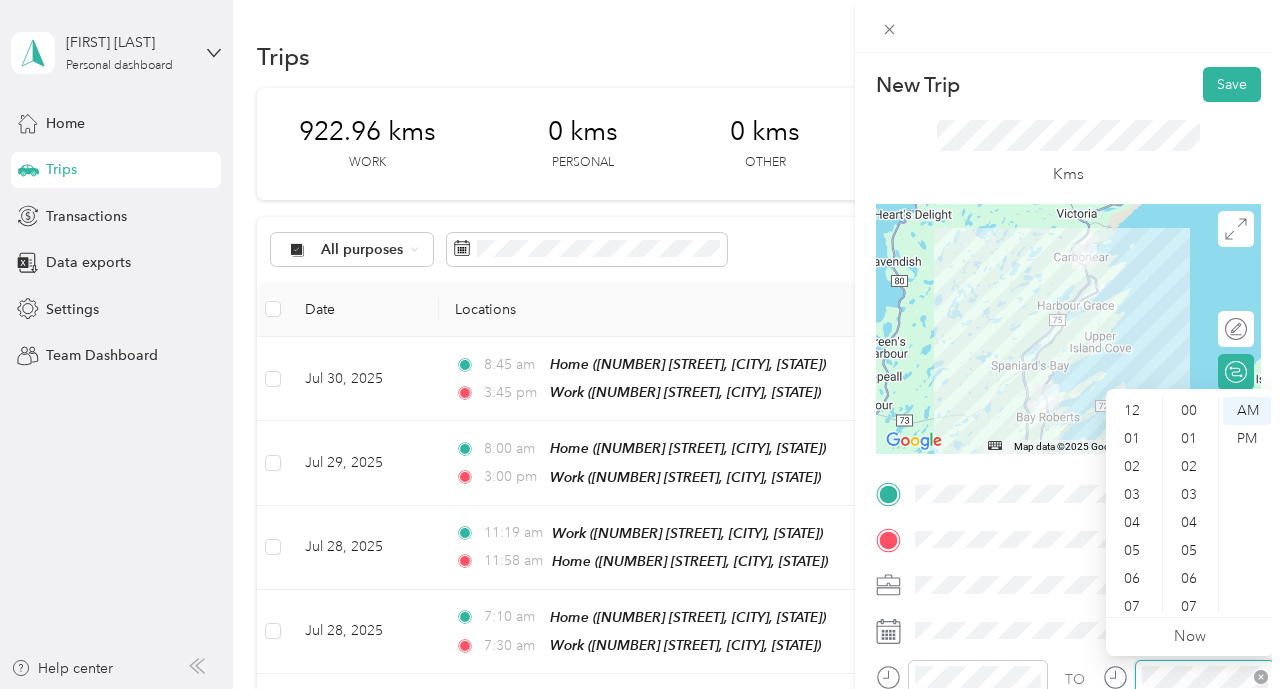 scroll, scrollTop: 1316, scrollLeft: 0, axis: vertical 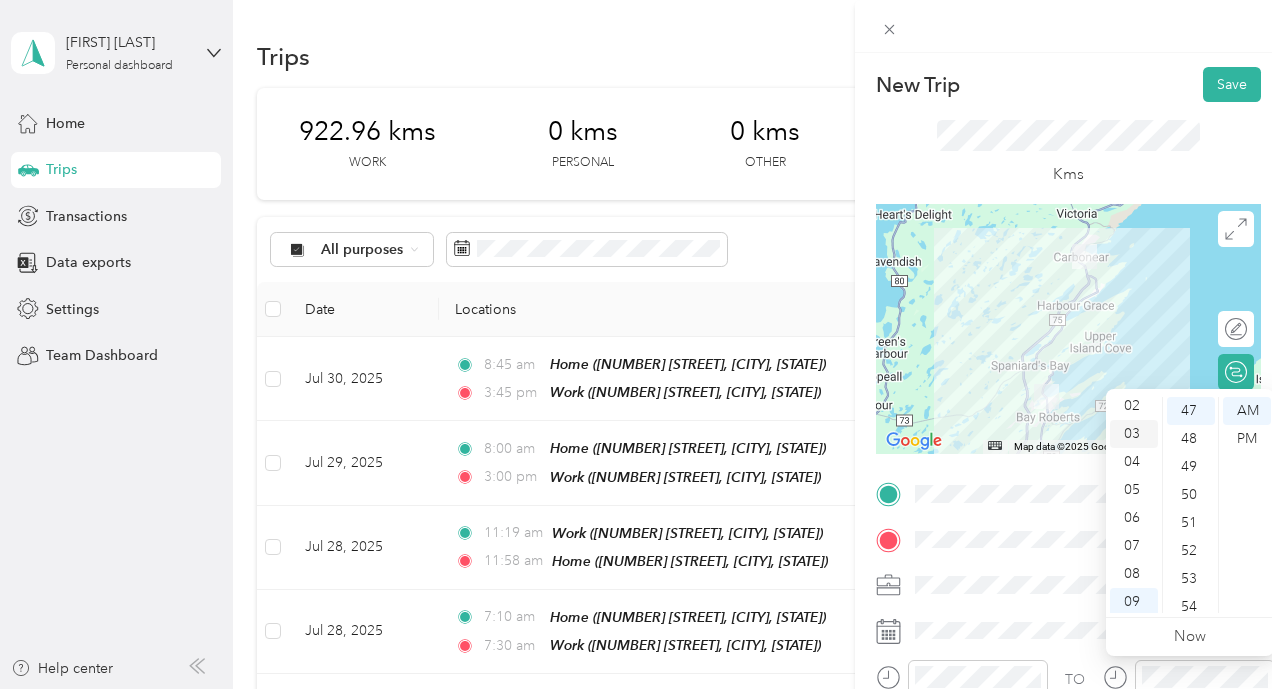 click on "03" at bounding box center (1134, 434) 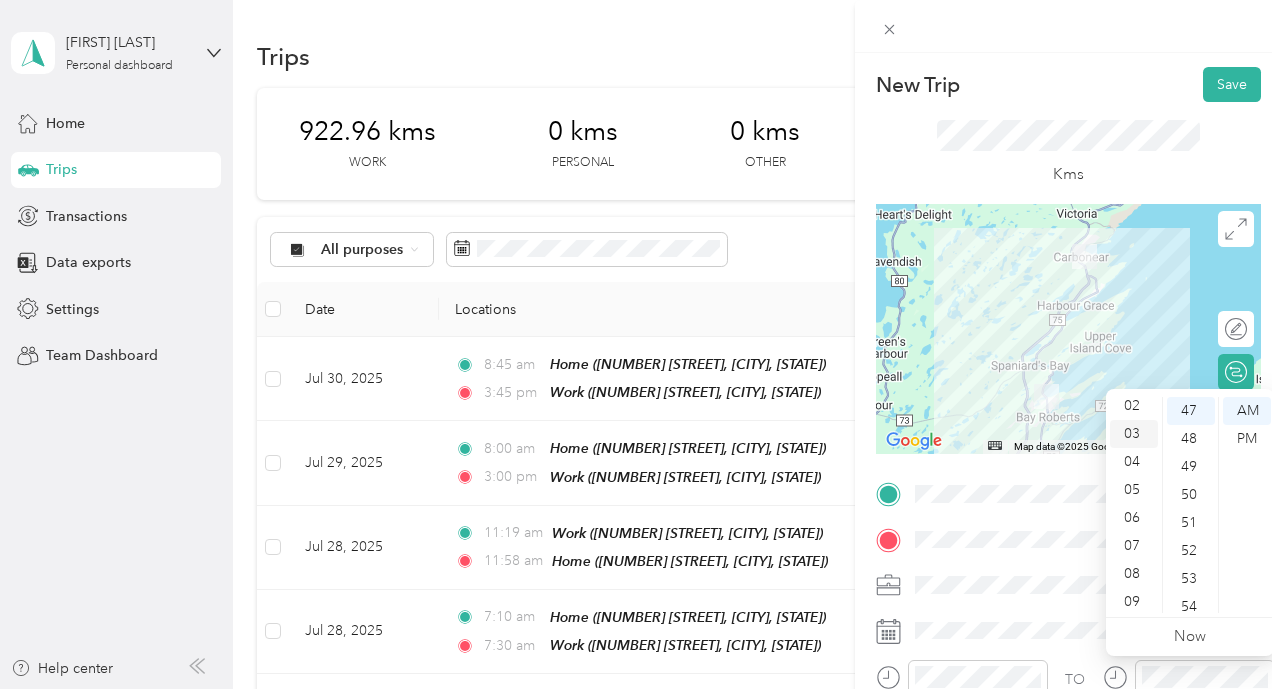 scroll, scrollTop: 84, scrollLeft: 0, axis: vertical 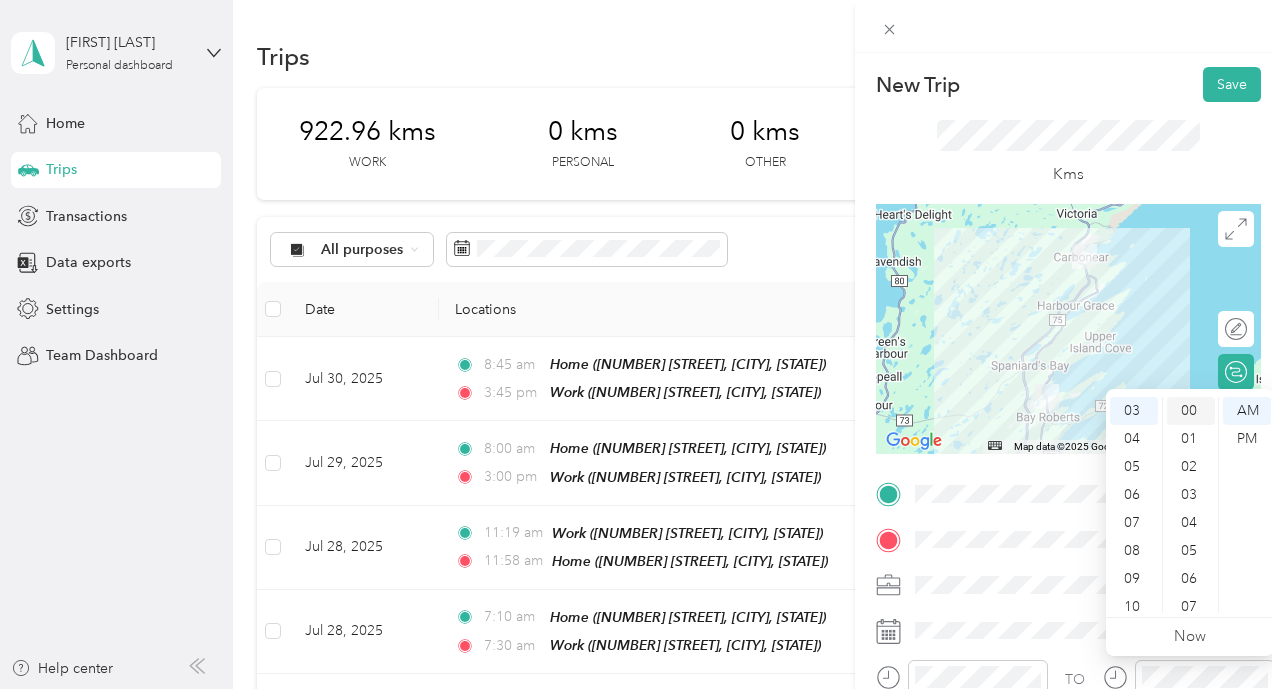 click on "00" at bounding box center (1191, 411) 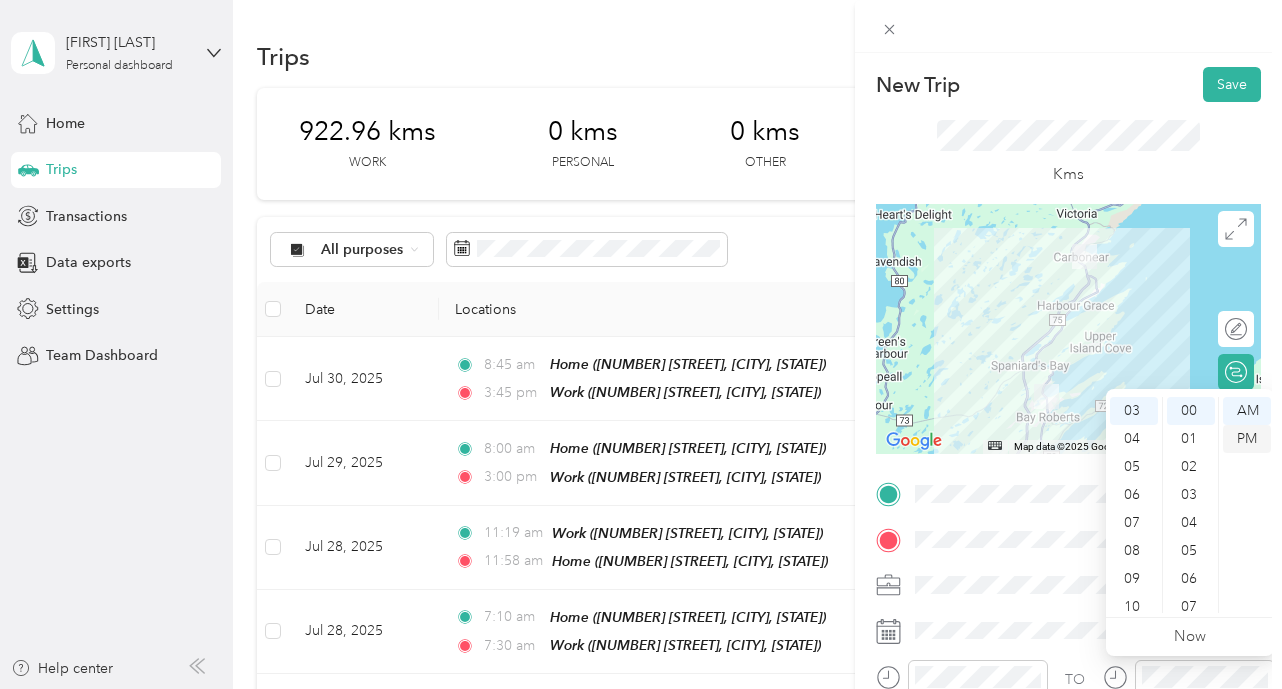 click on "PM" at bounding box center [1247, 439] 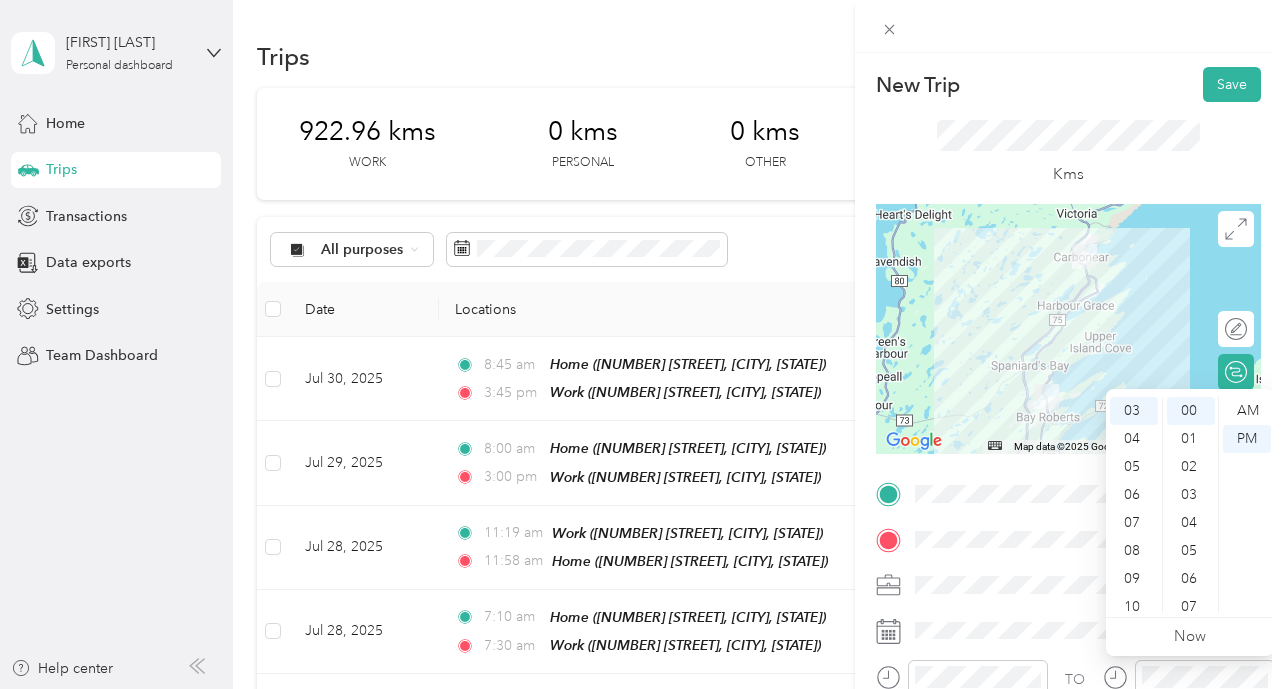 click on "Kms" at bounding box center [1068, 153] 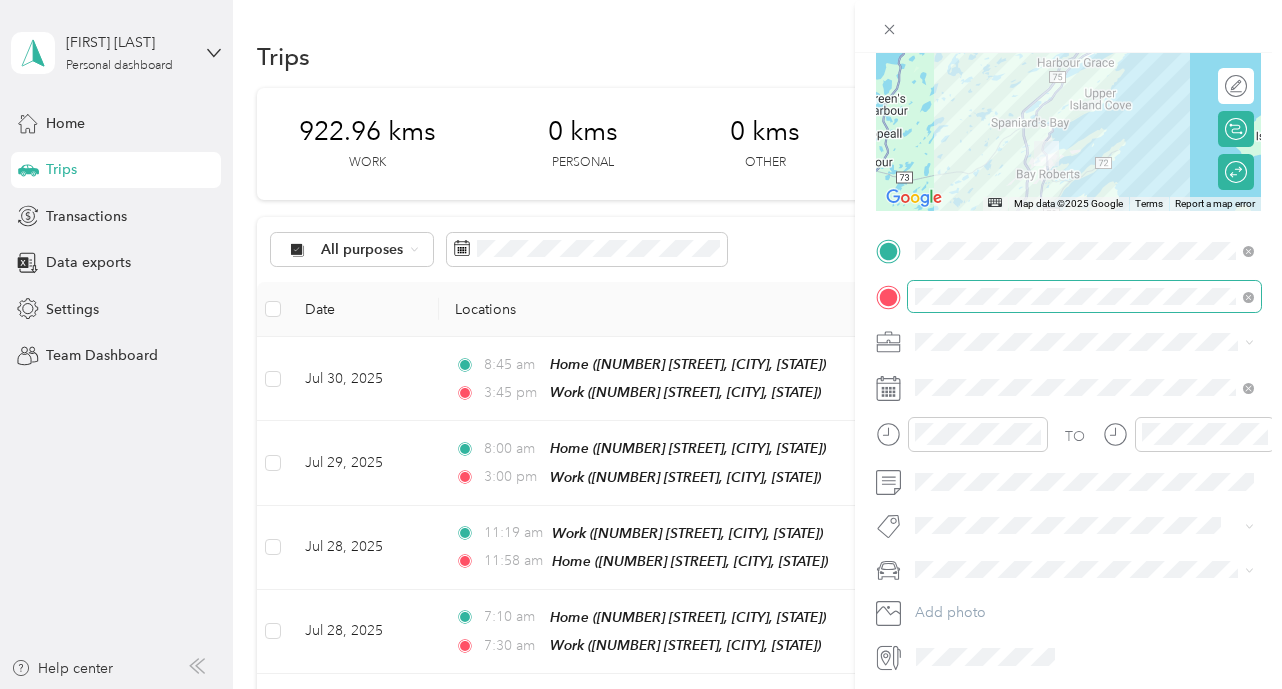 scroll, scrollTop: 0, scrollLeft: 0, axis: both 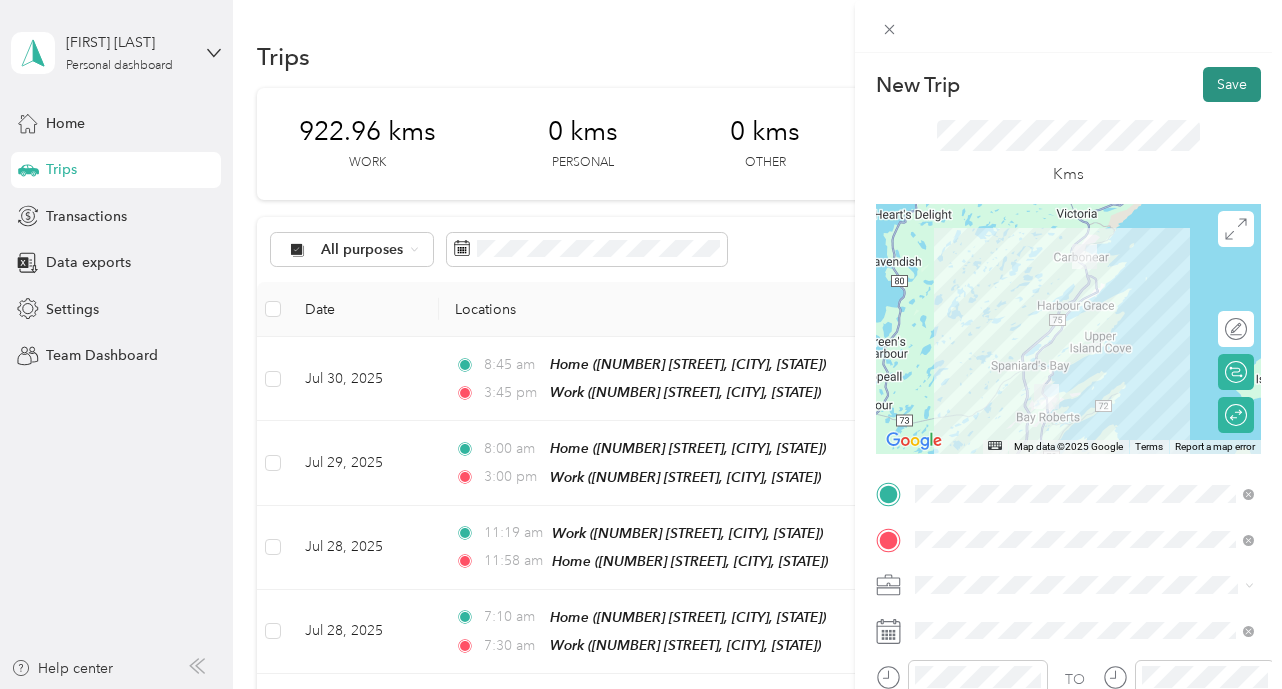 click on "Save" at bounding box center (1232, 84) 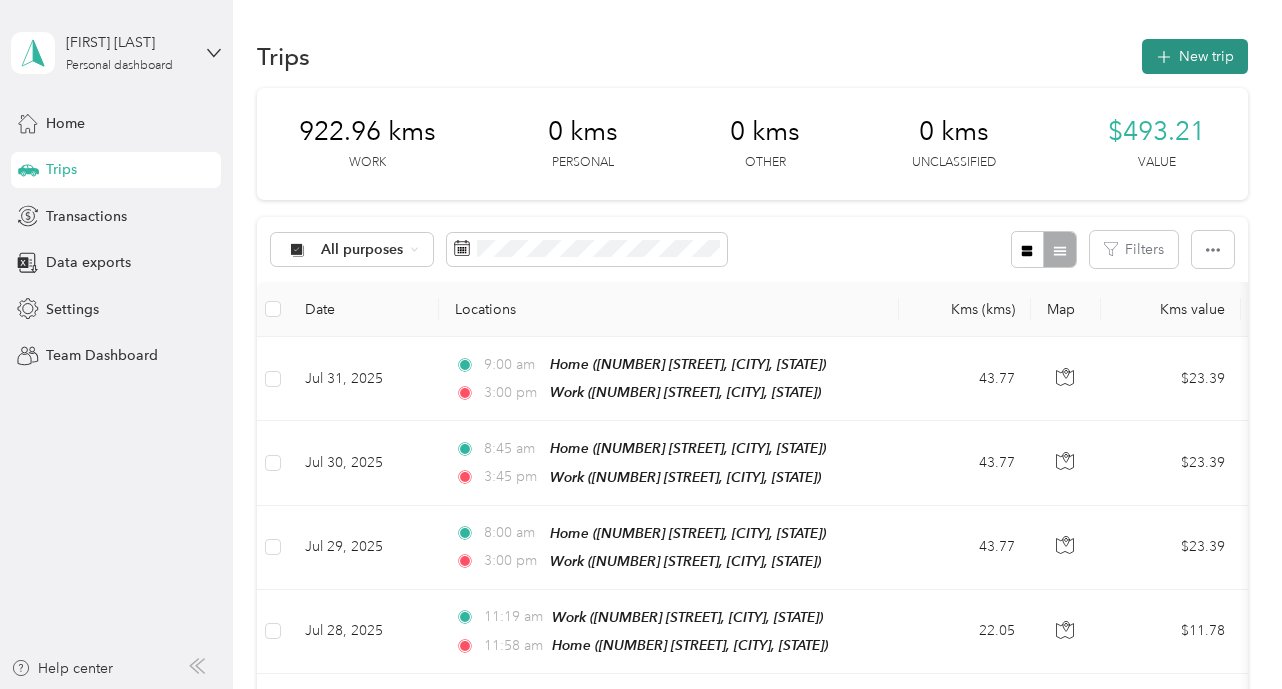 click on "New trip" at bounding box center (1195, 56) 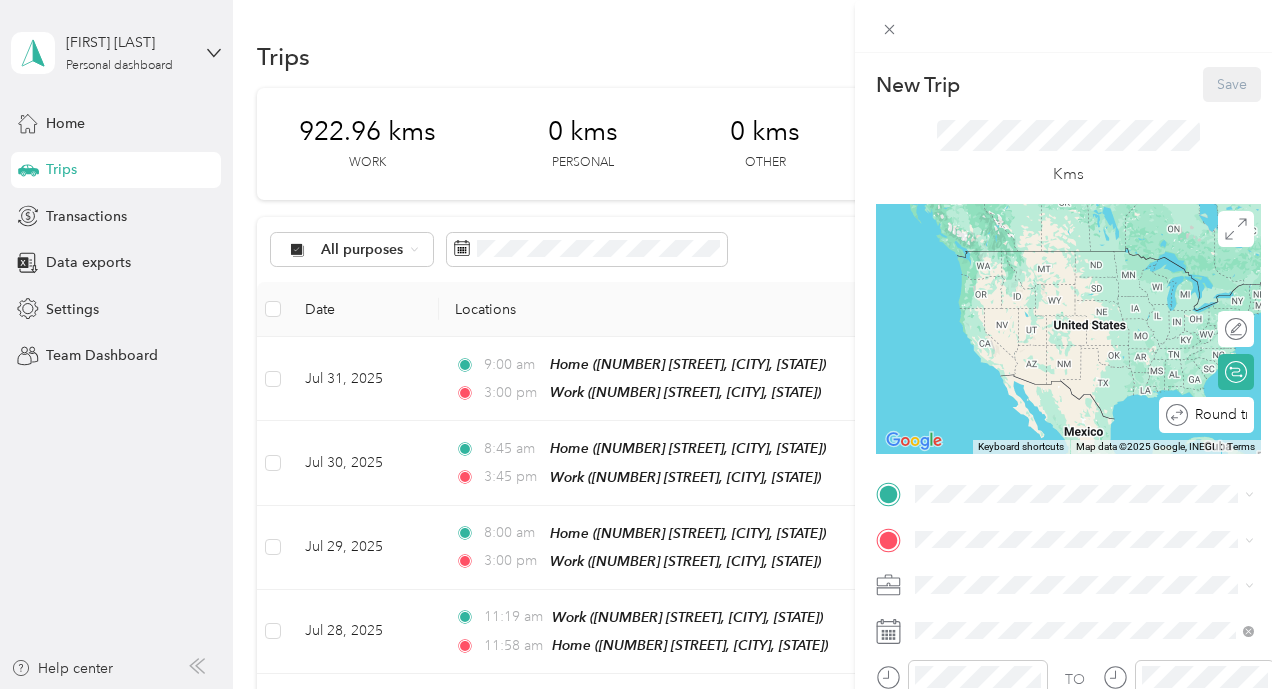 click on "Round trip" at bounding box center (1217, 414) 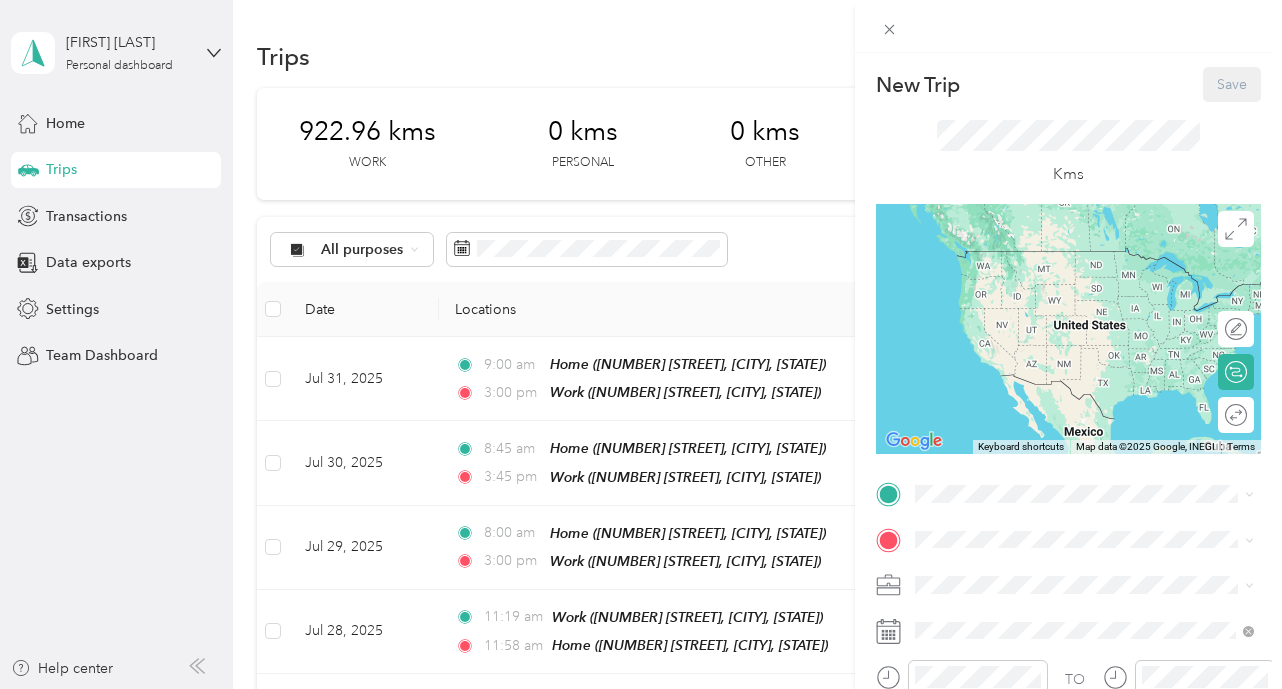 click on "Home" at bounding box center (971, 573) 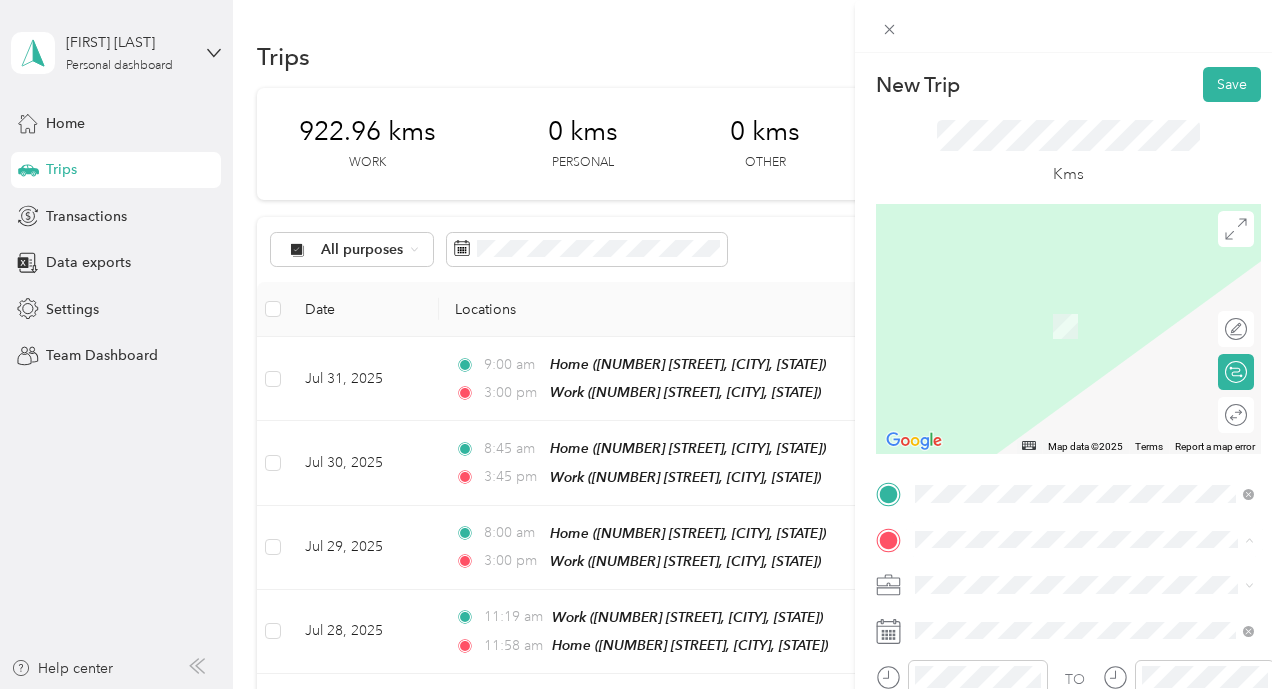 click on "[NUMBER] [STREET], [CITY], [STATE], [COUNTRY]" at bounding box center (1068, 532) 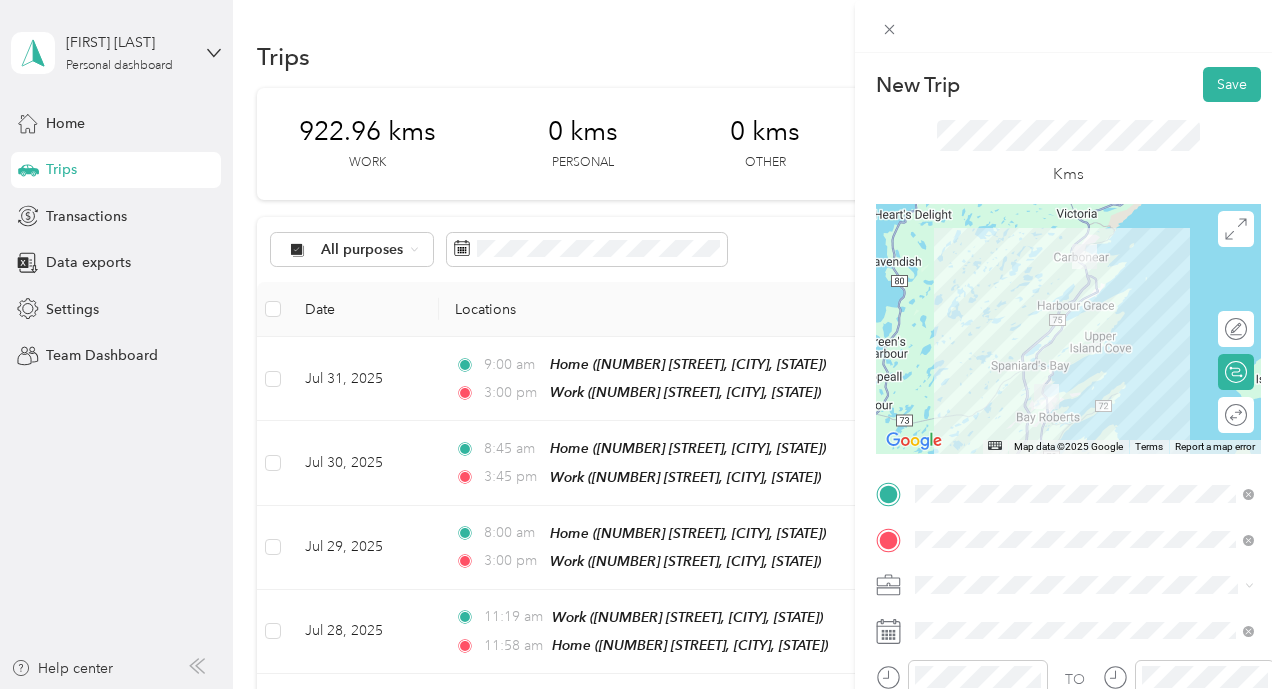 click on "Round trip" at bounding box center (1236, 415) 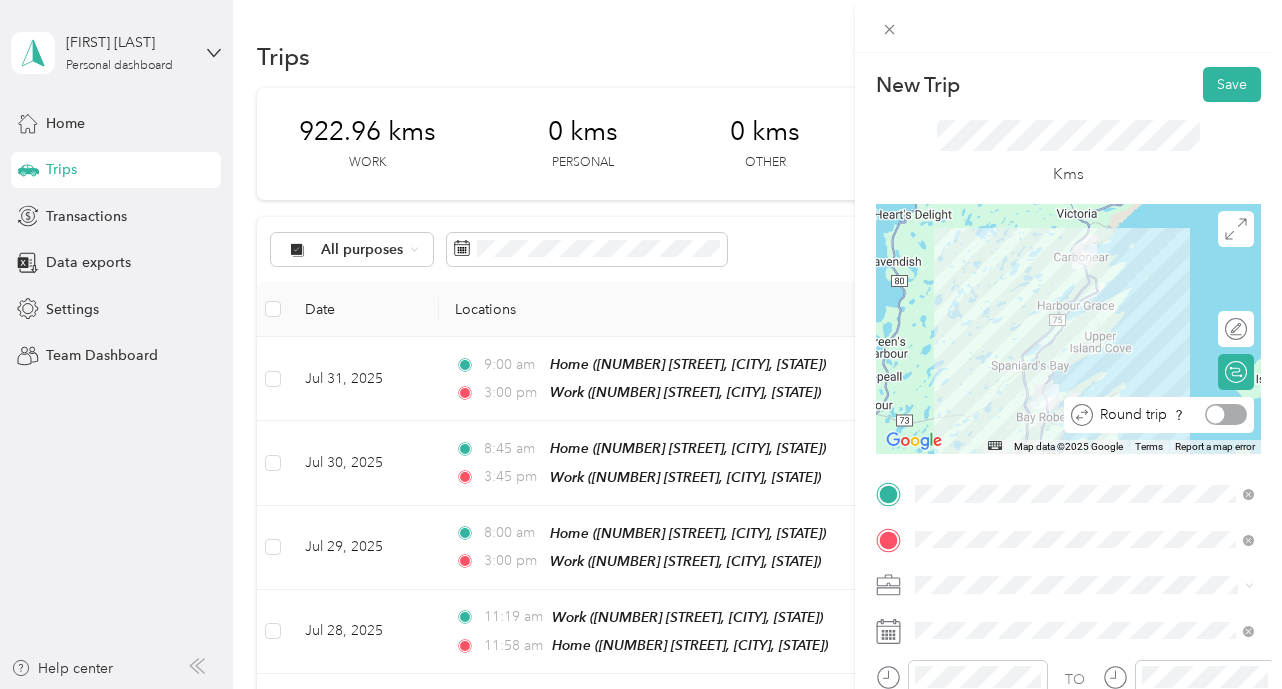 click at bounding box center [1226, 414] 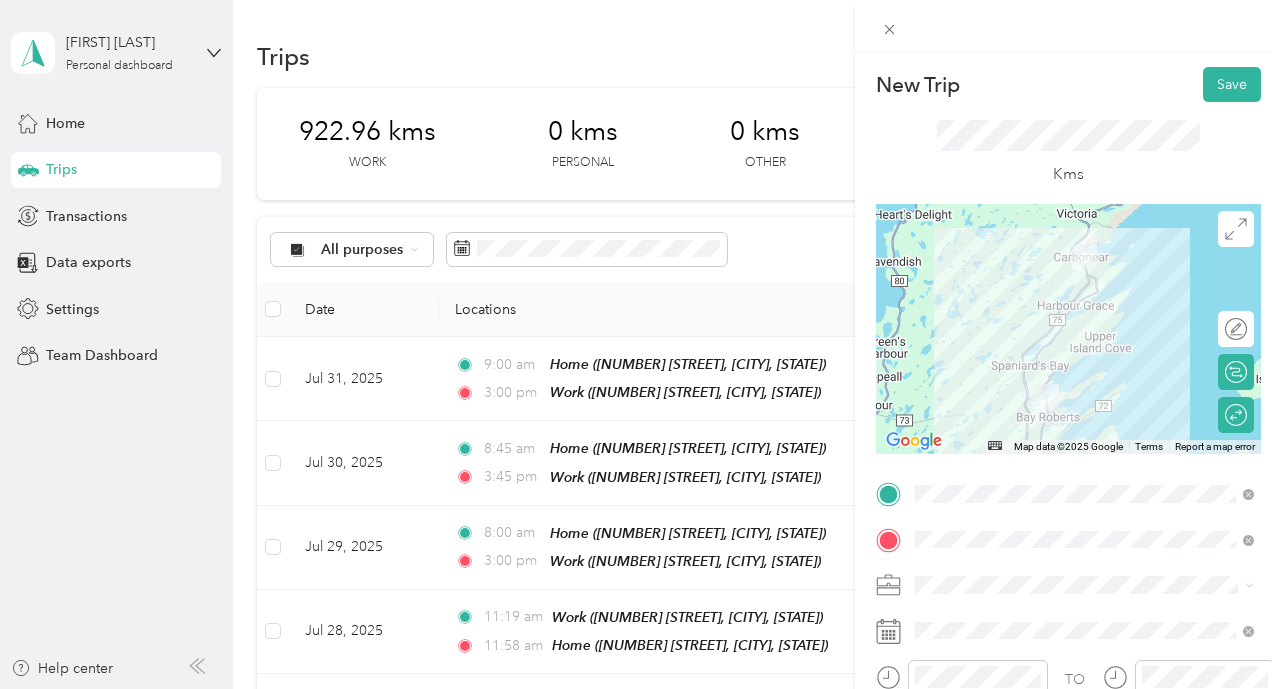 click on "Work" at bounding box center (1084, 339) 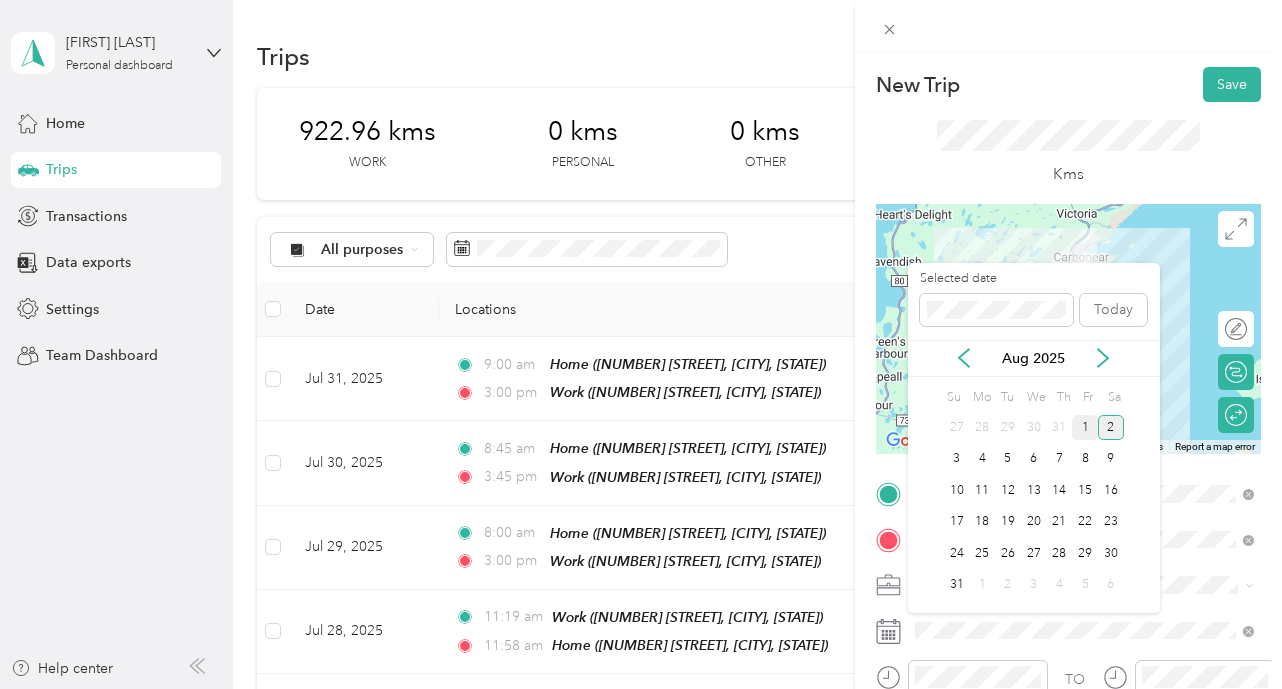 click on "1" at bounding box center [1085, 427] 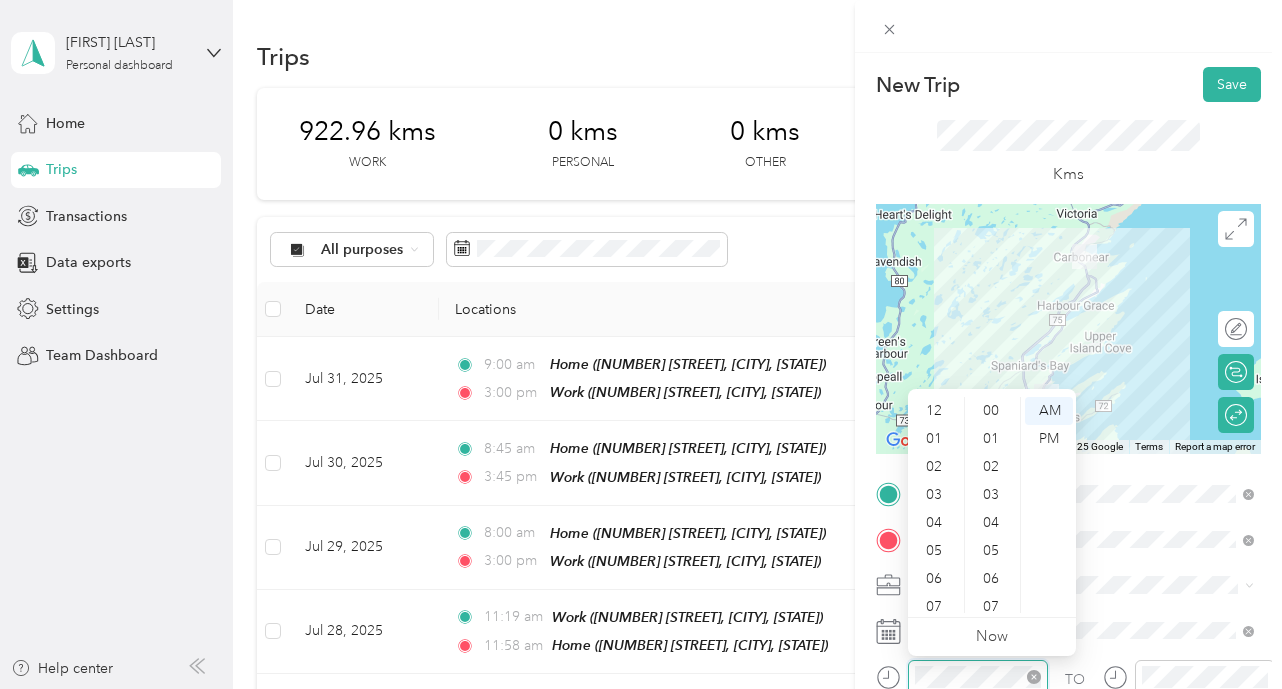 scroll, scrollTop: 1344, scrollLeft: 0, axis: vertical 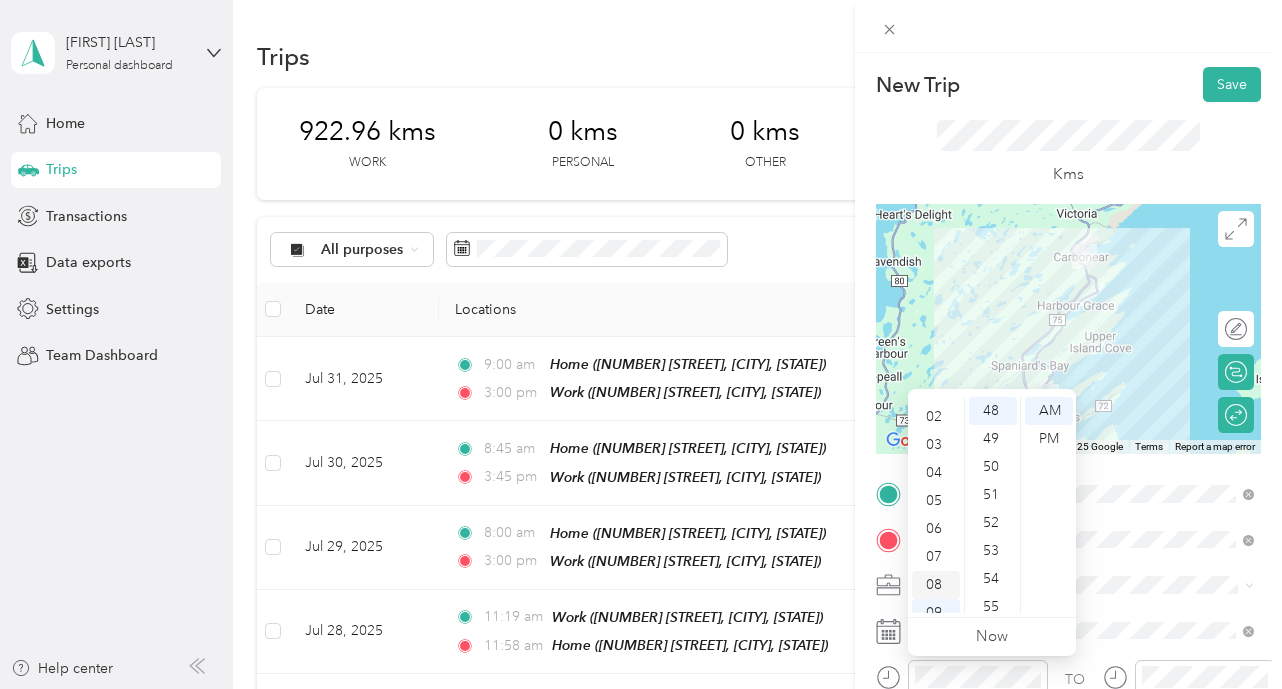 click on "08" at bounding box center [936, 585] 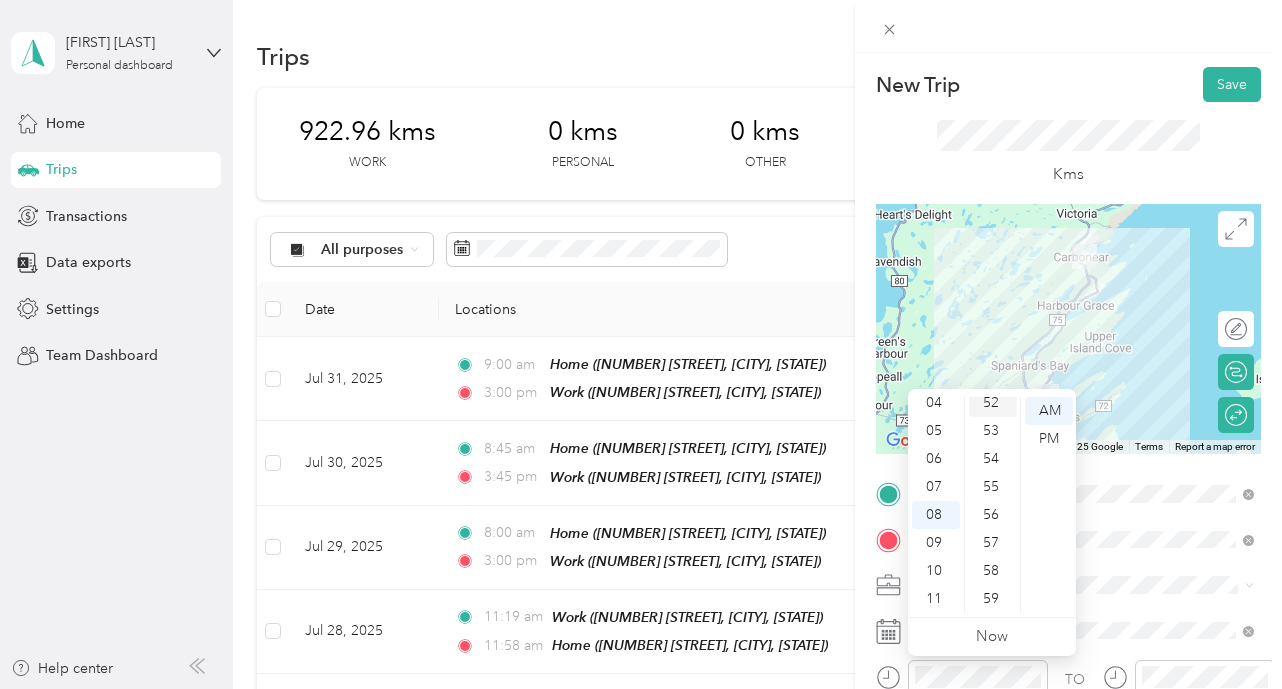 scroll, scrollTop: 0, scrollLeft: 0, axis: both 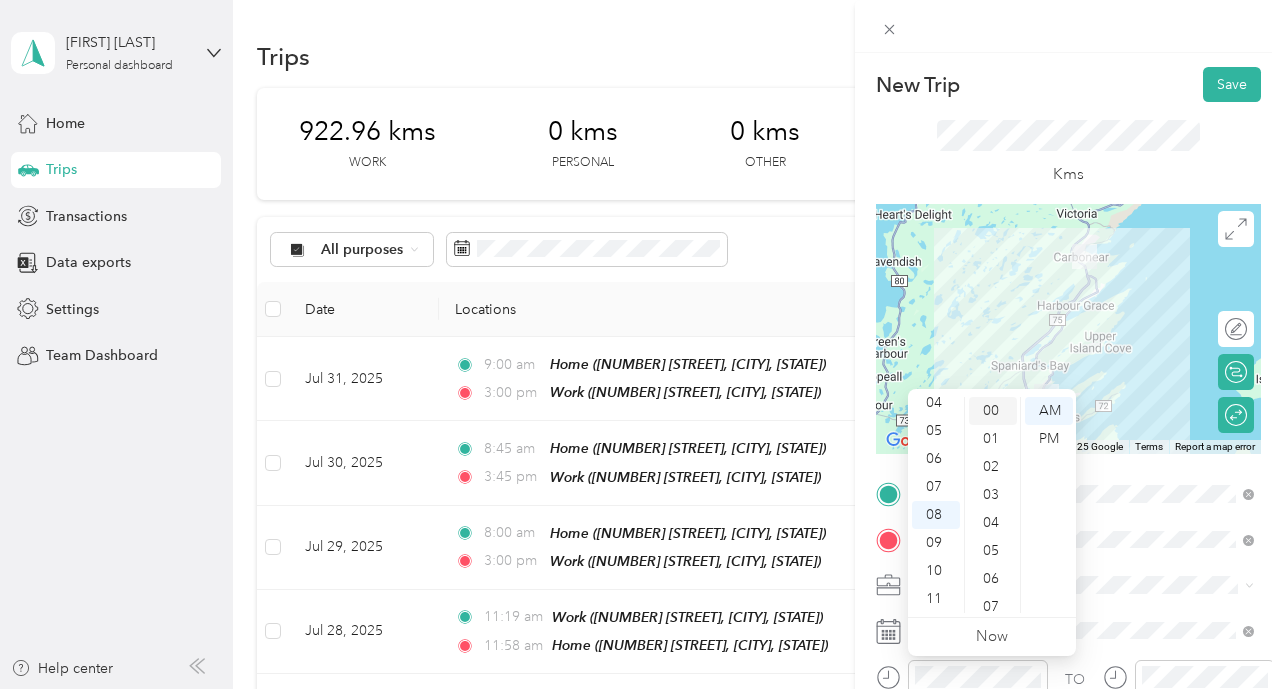 click on "00" at bounding box center [993, 411] 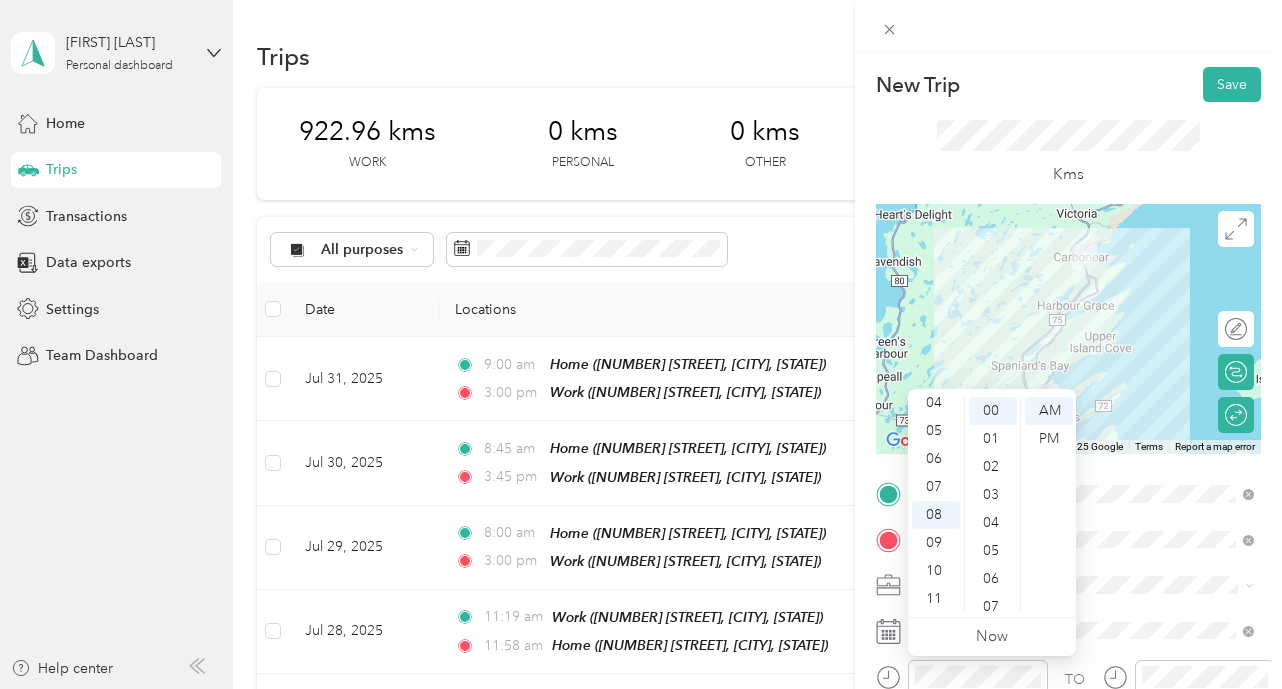 click on "Kms" at bounding box center [1068, 153] 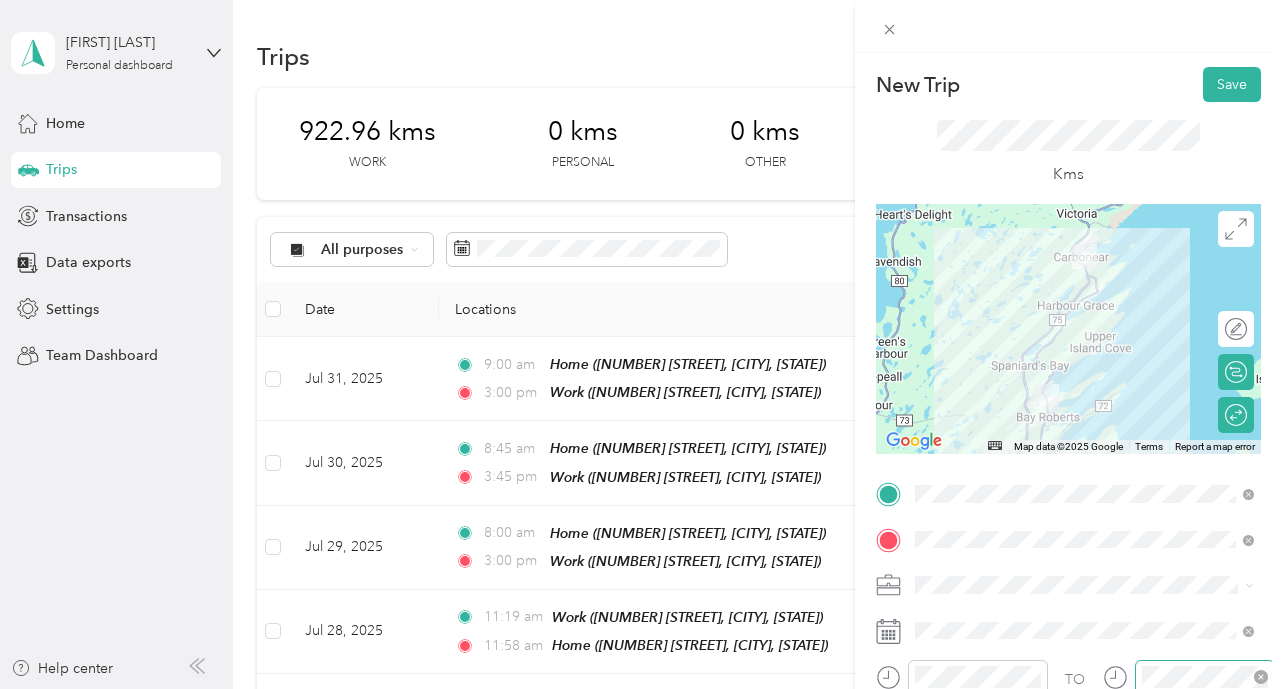 click at bounding box center [1205, 677] 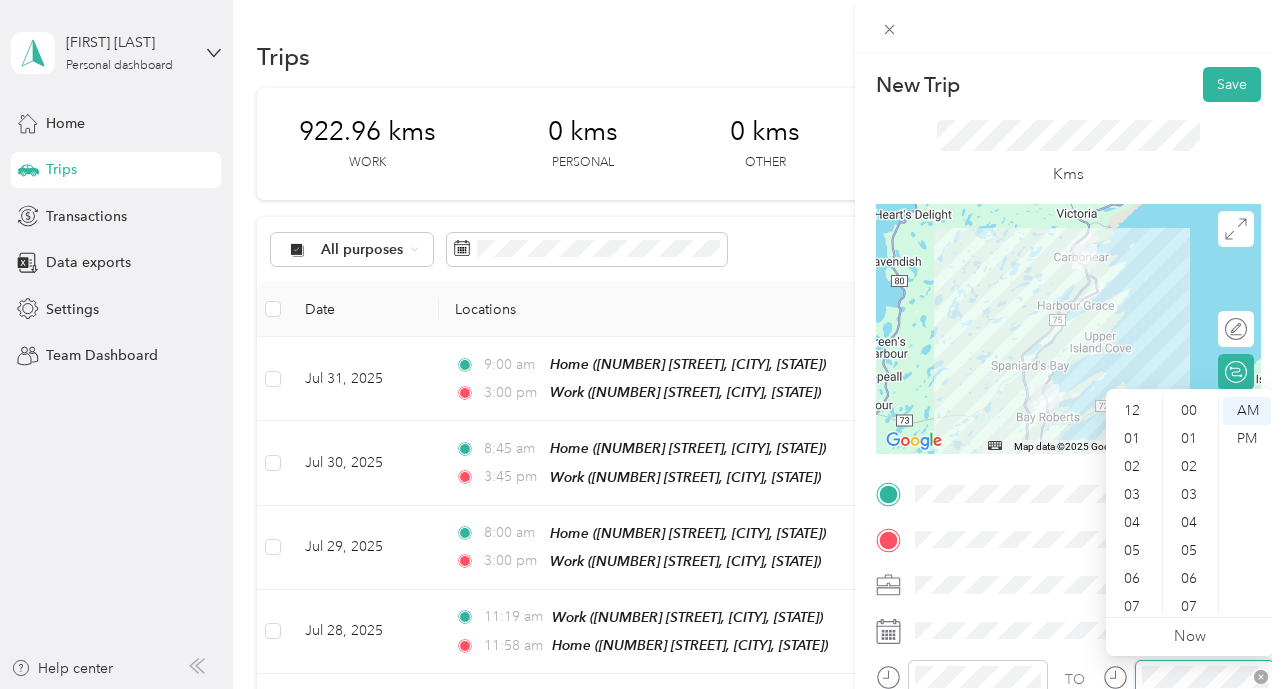 scroll, scrollTop: 1344, scrollLeft: 0, axis: vertical 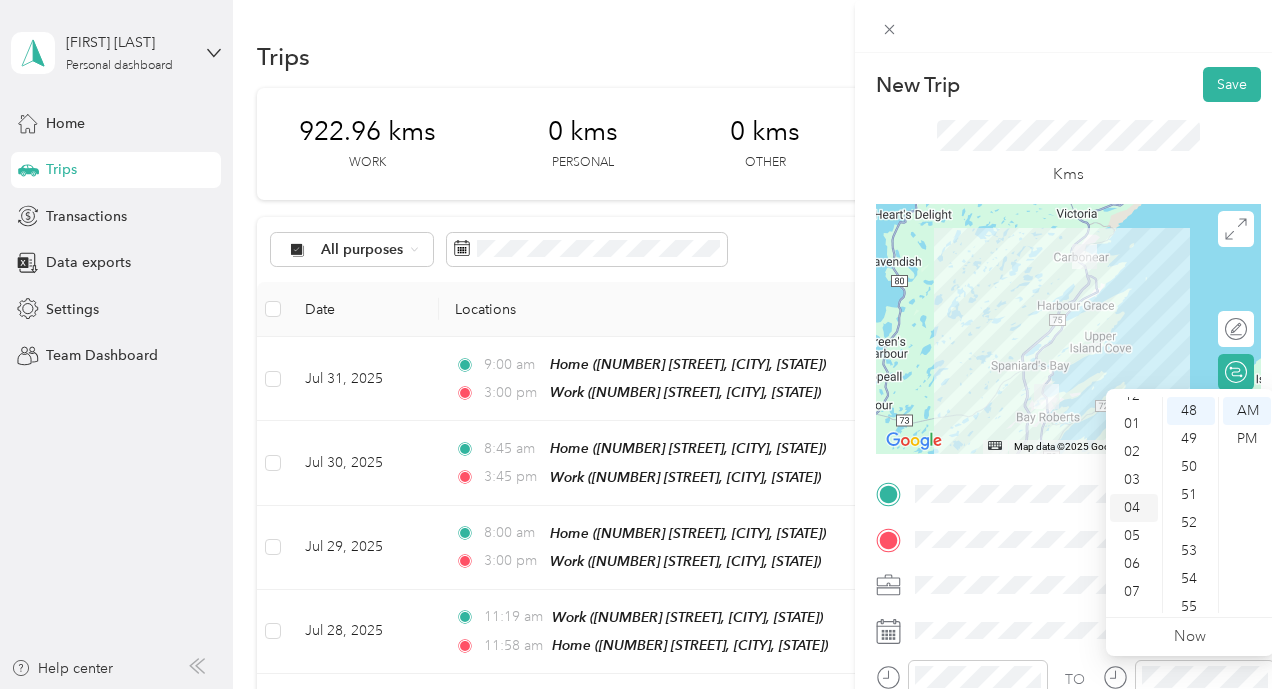 click on "04" at bounding box center [1134, 508] 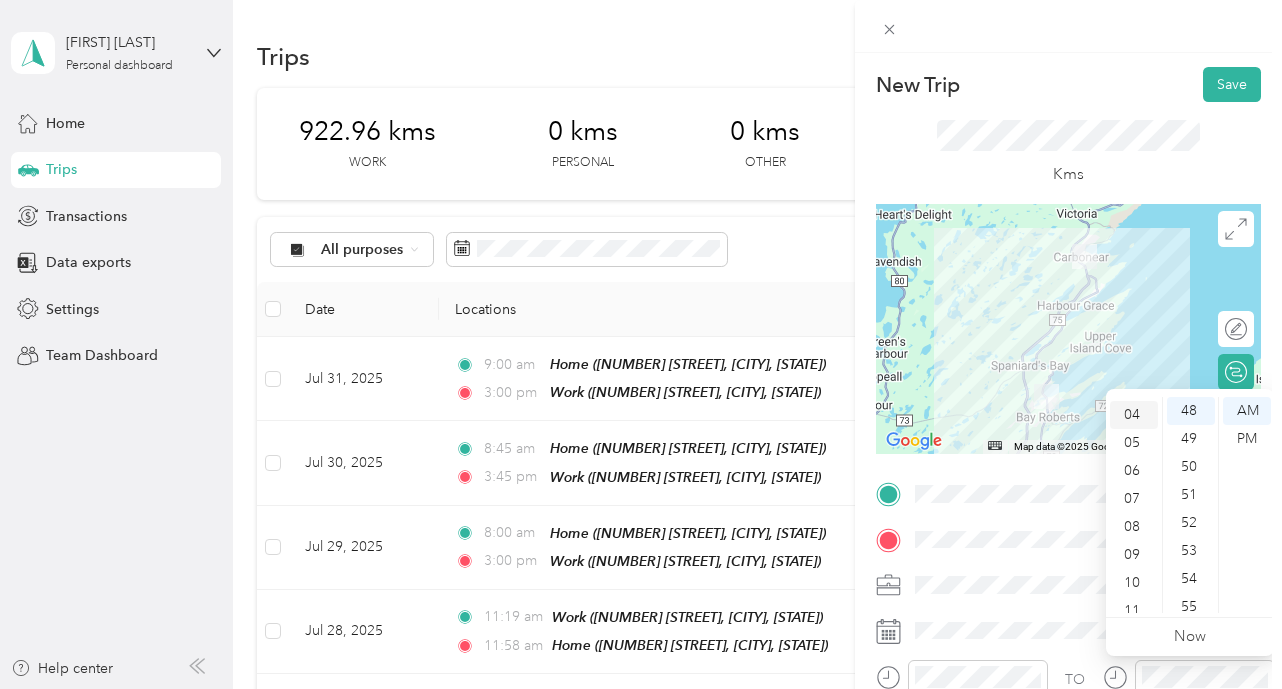 scroll, scrollTop: 112, scrollLeft: 0, axis: vertical 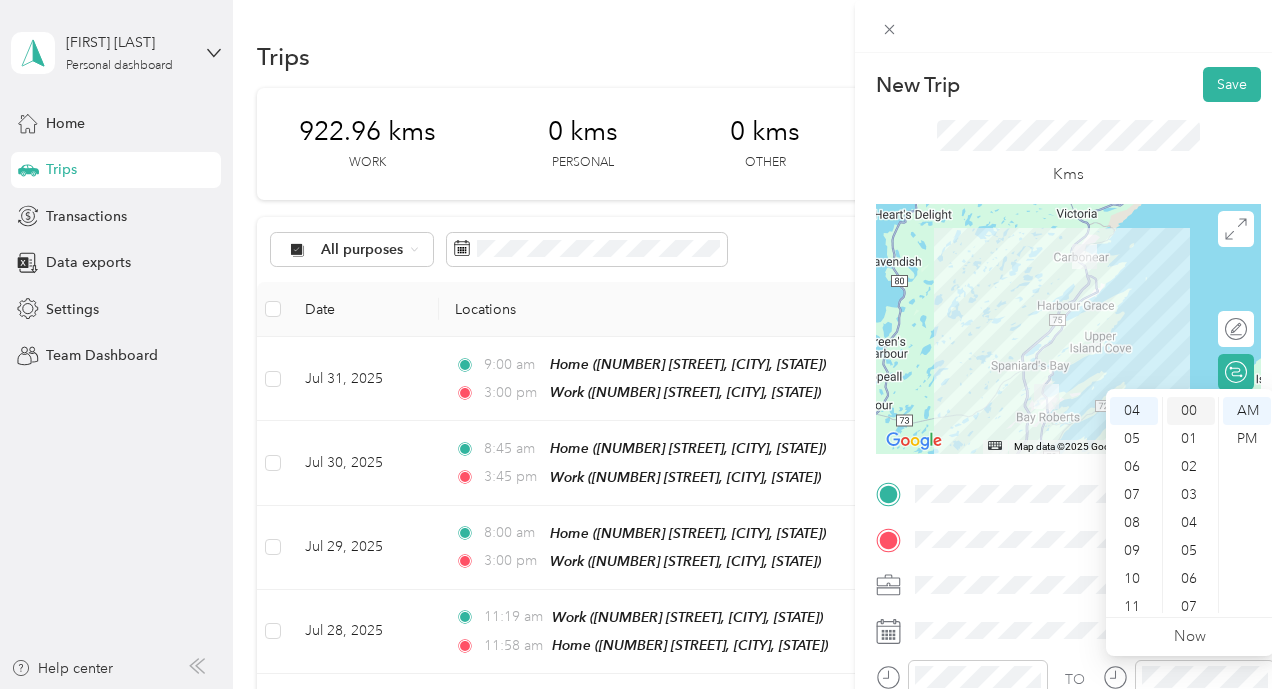 click on "00" at bounding box center [1191, 411] 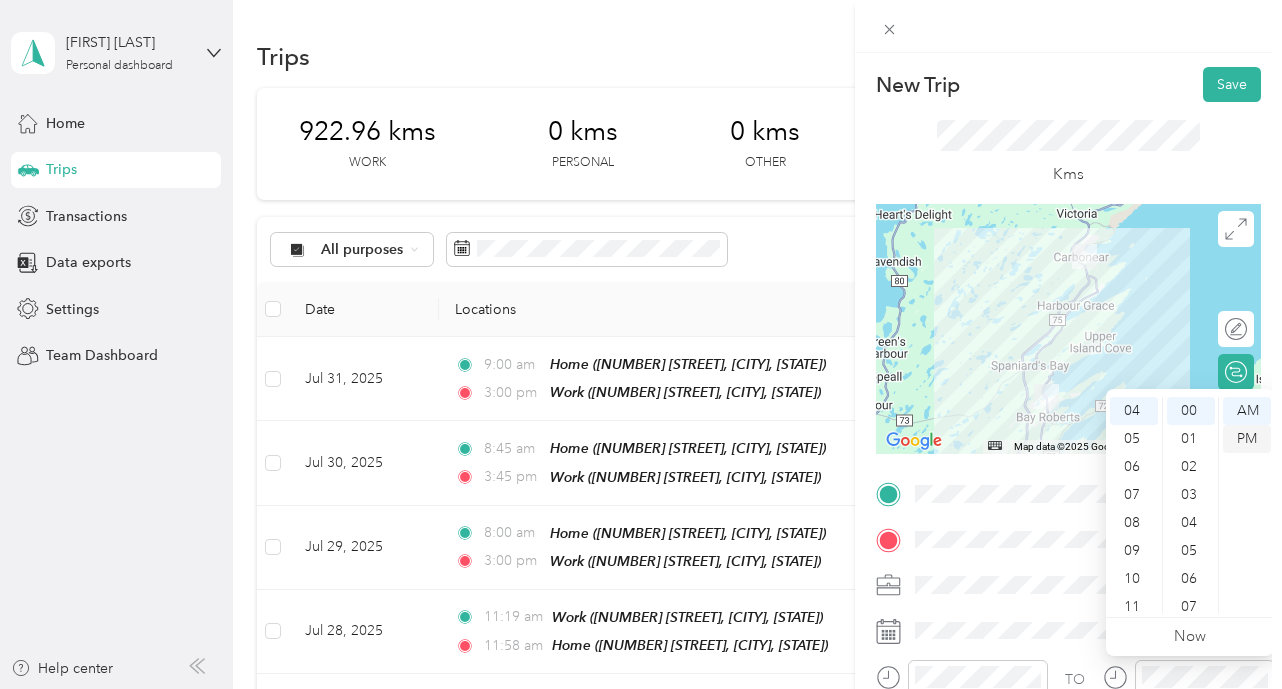 click on "PM" at bounding box center [1247, 439] 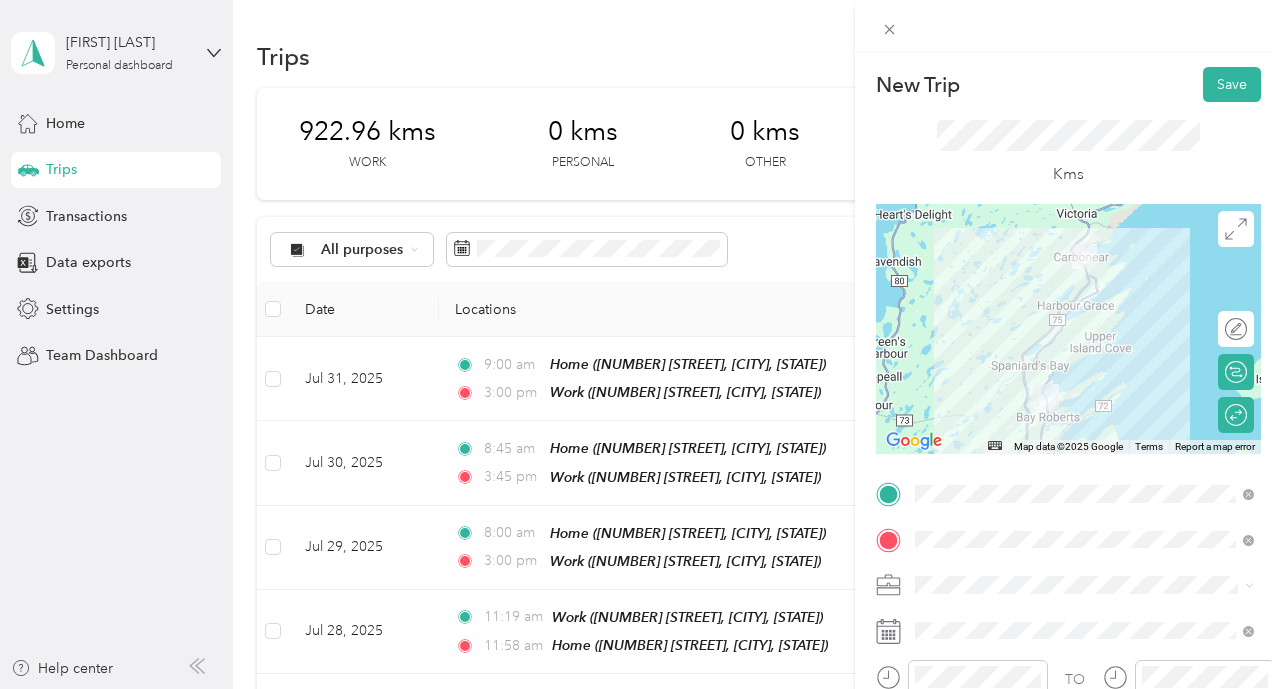 click on "Kms" at bounding box center [1068, 153] 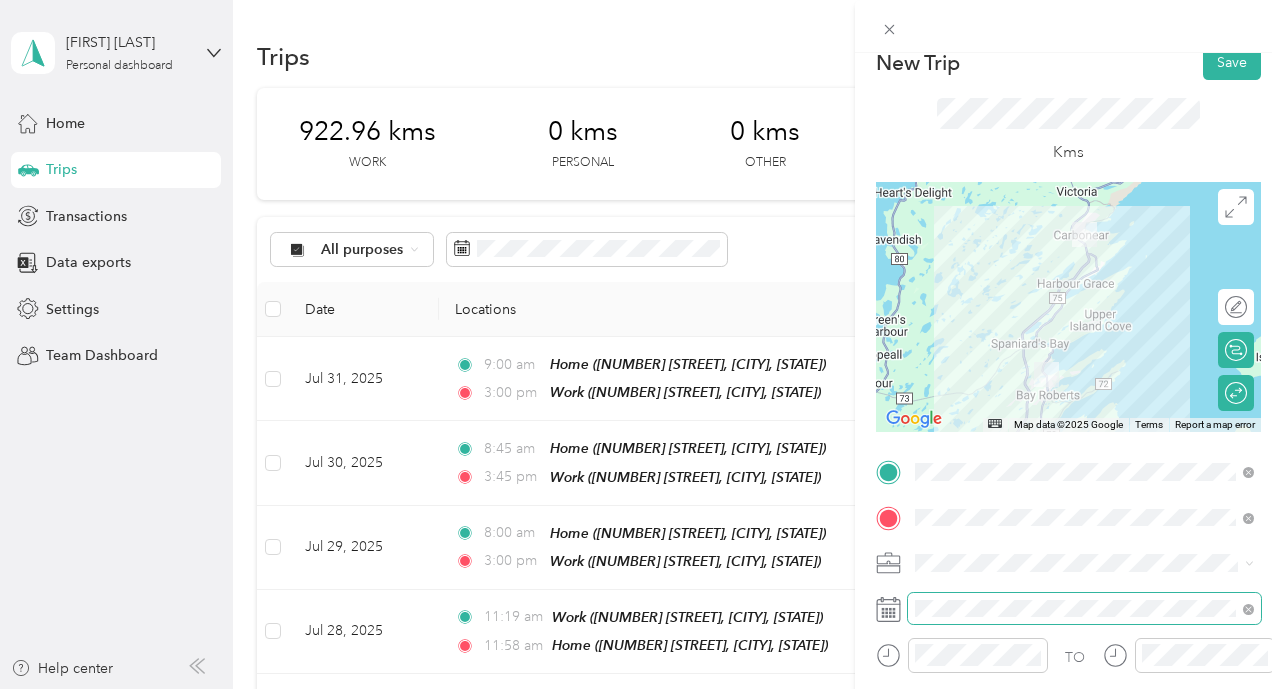 scroll, scrollTop: 0, scrollLeft: 0, axis: both 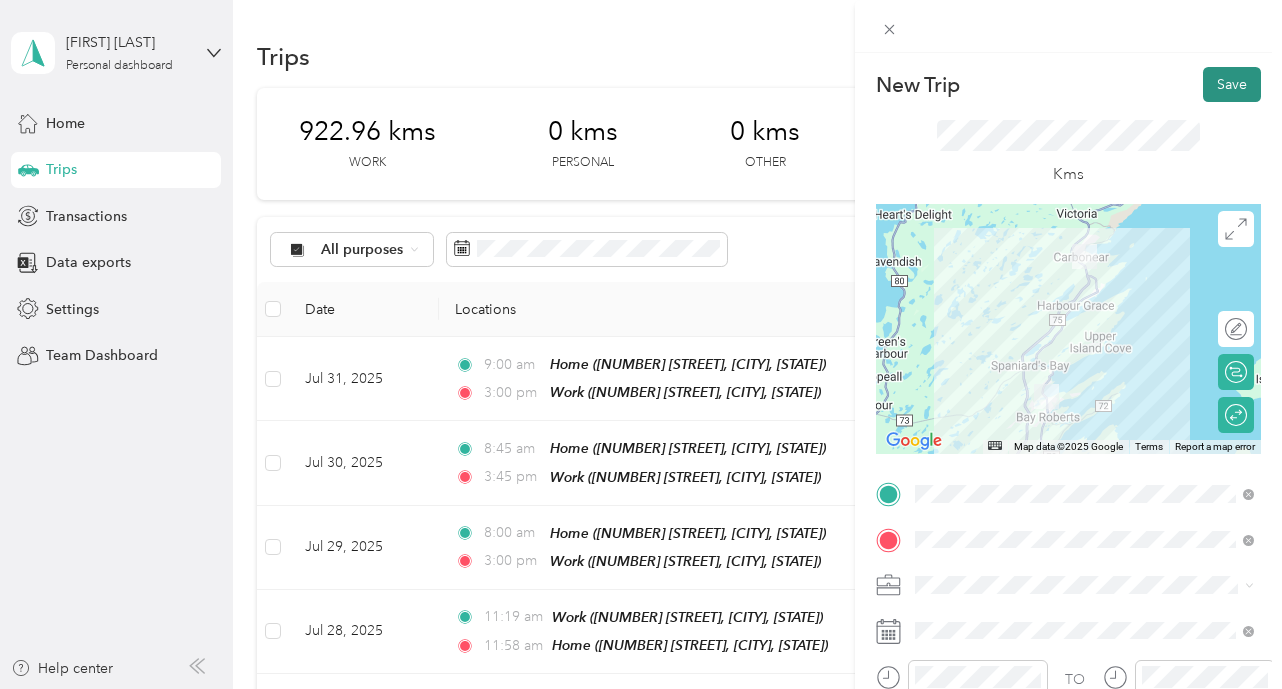 click on "Save" at bounding box center (1232, 84) 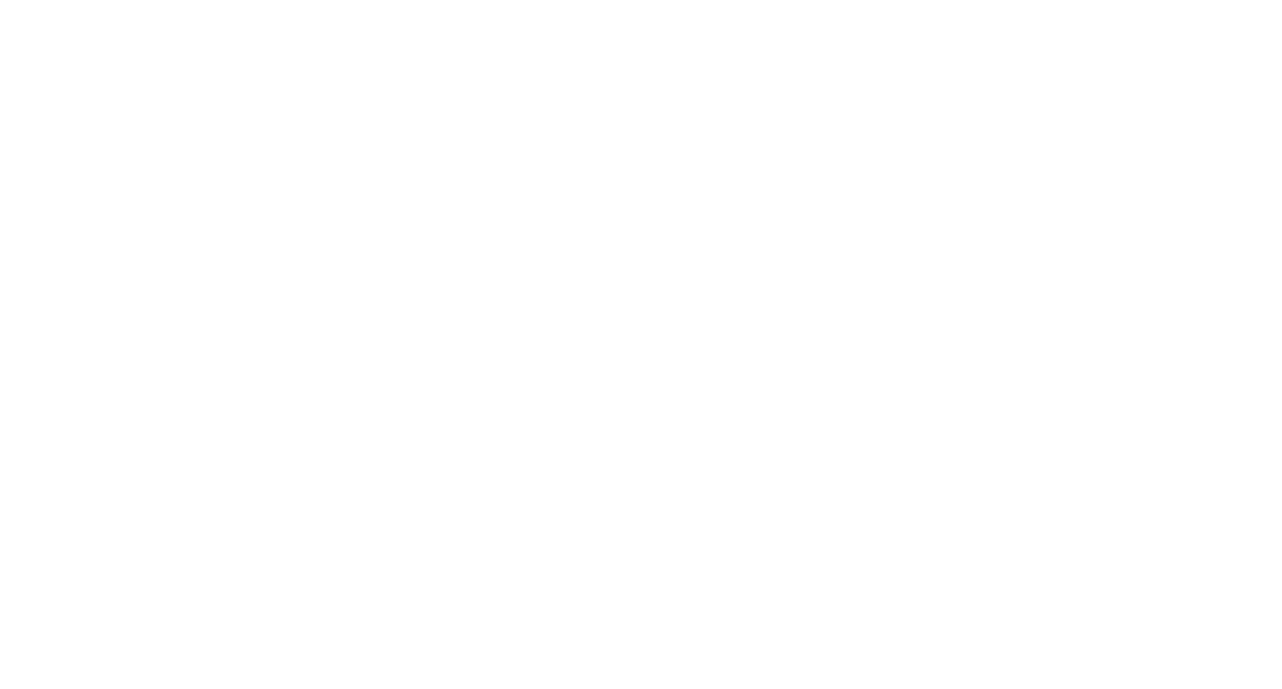 scroll, scrollTop: 0, scrollLeft: 0, axis: both 